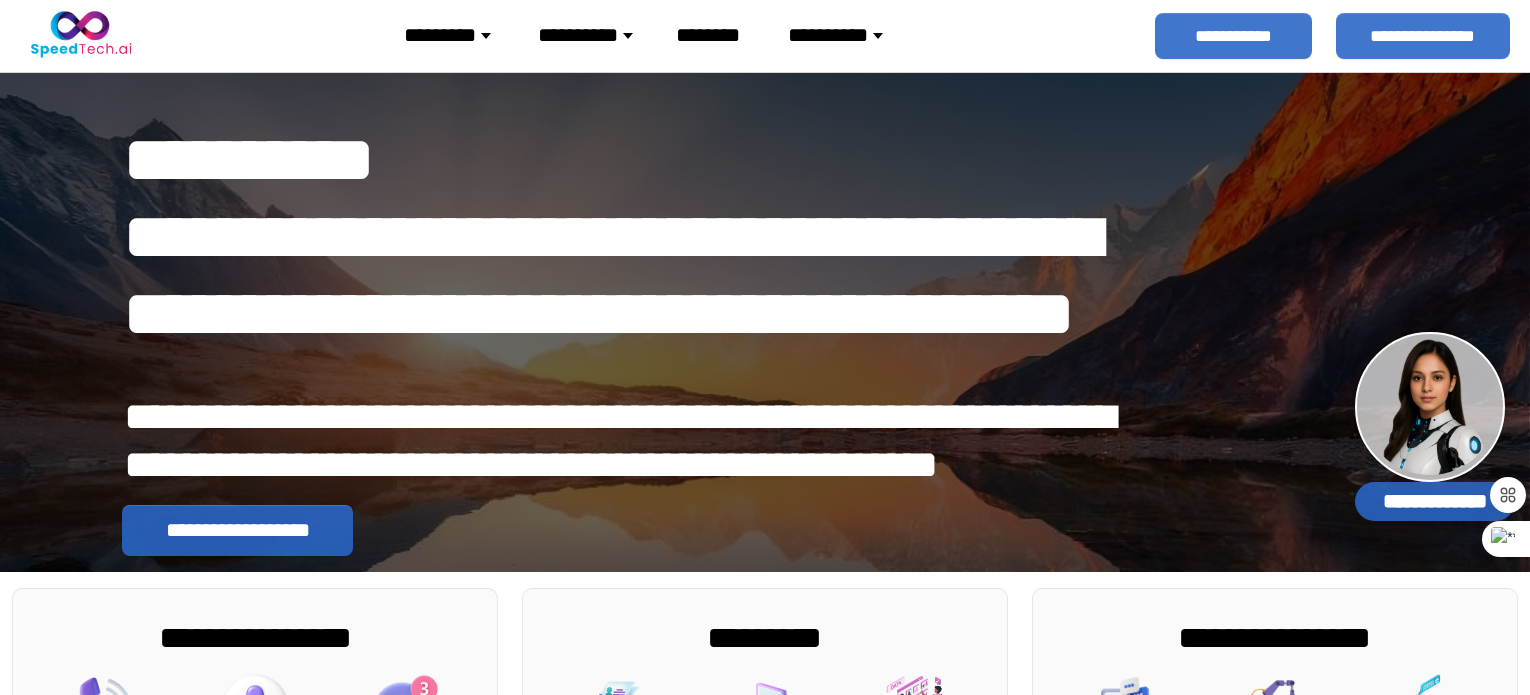 scroll, scrollTop: 0, scrollLeft: 0, axis: both 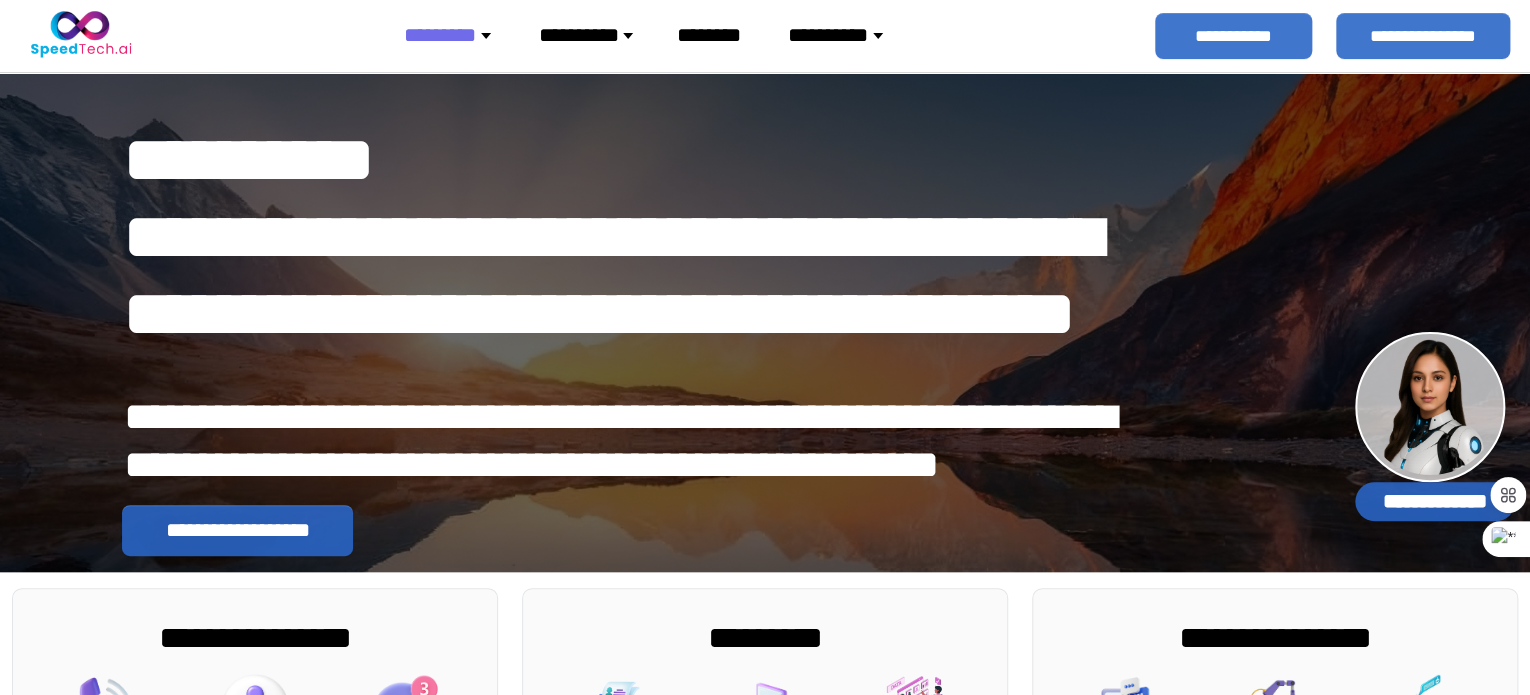 click on "********" at bounding box center [455, 35] 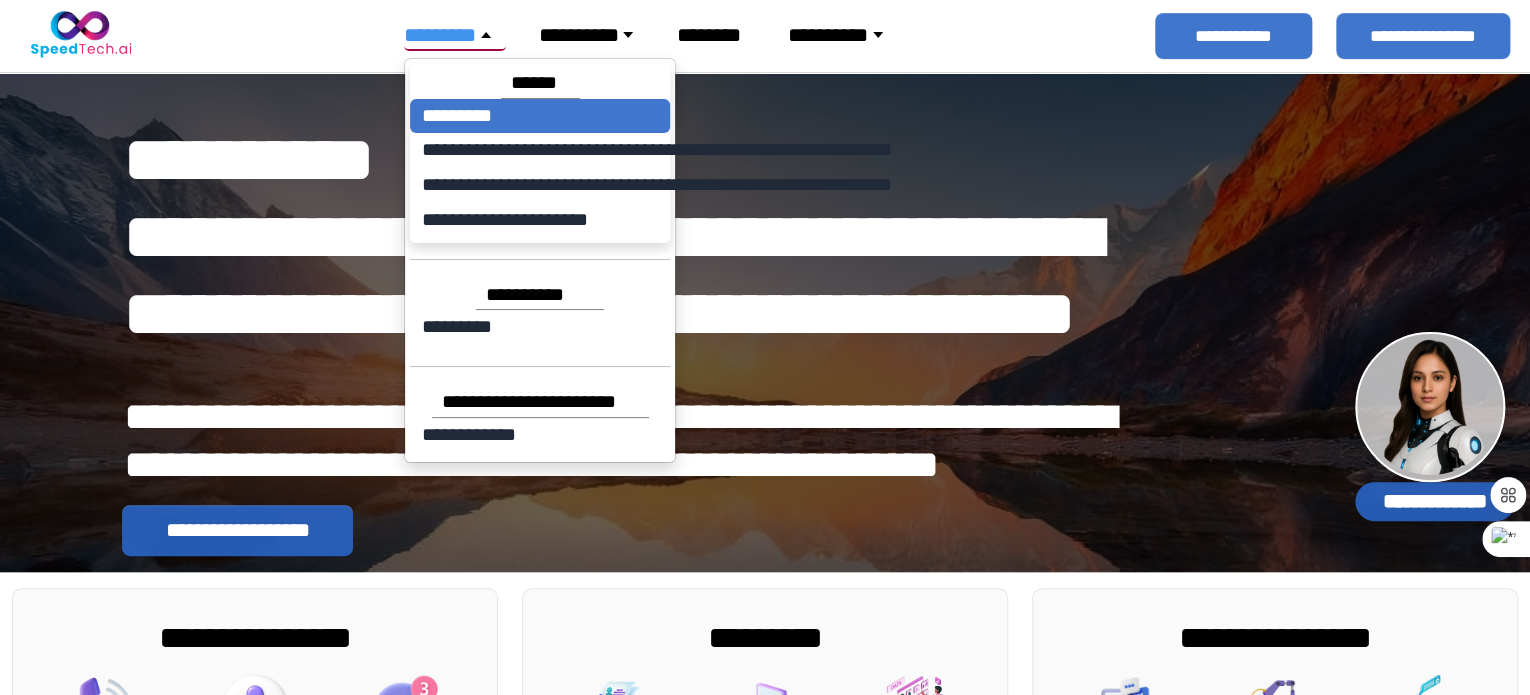 click on "*********" at bounding box center [540, 115] 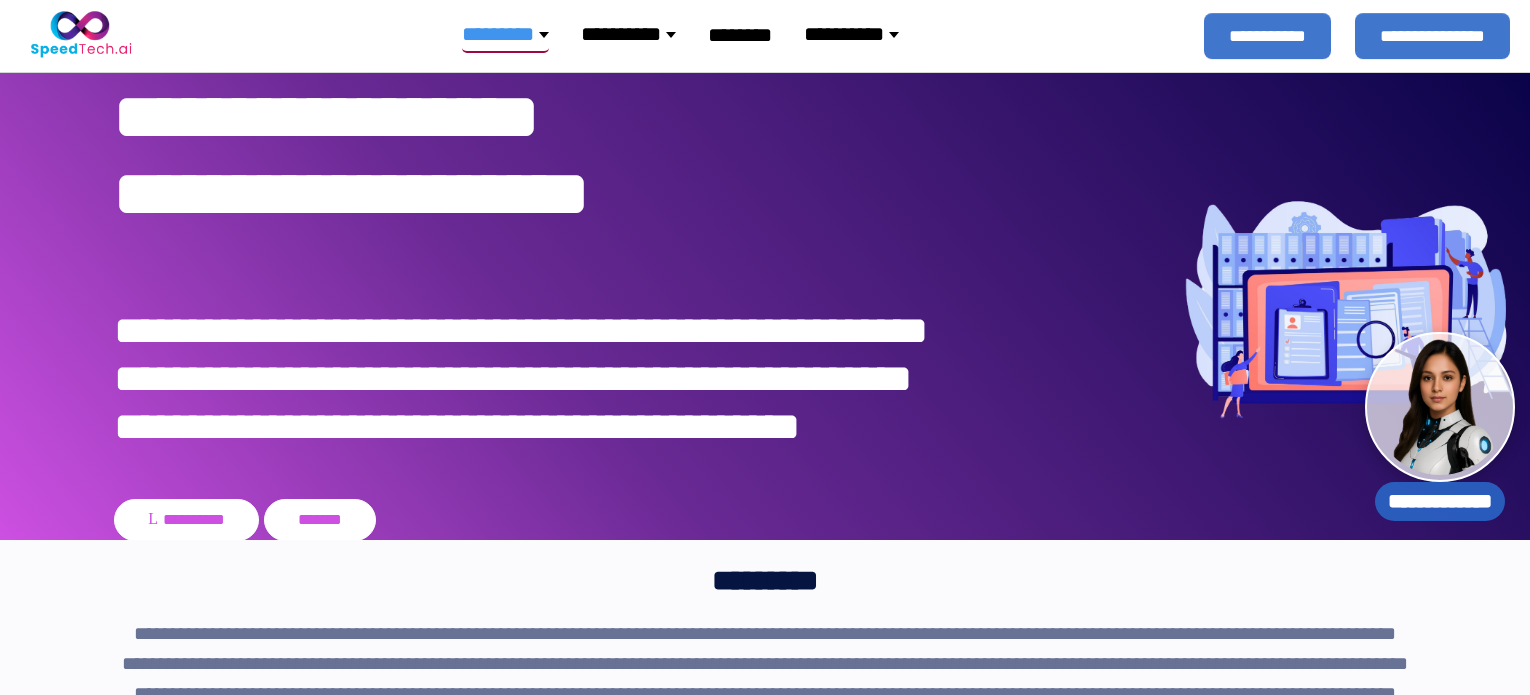 scroll, scrollTop: 0, scrollLeft: 0, axis: both 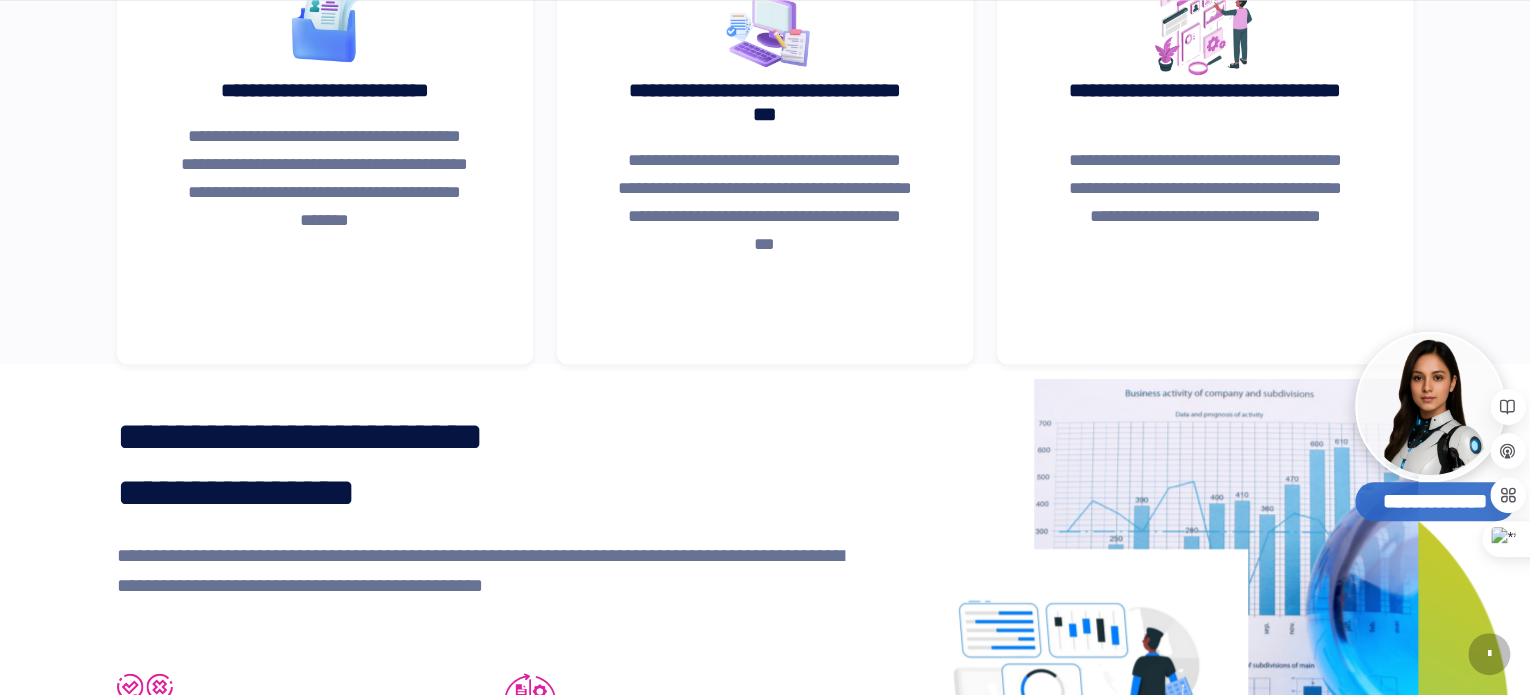 click at bounding box center [1429, 405] 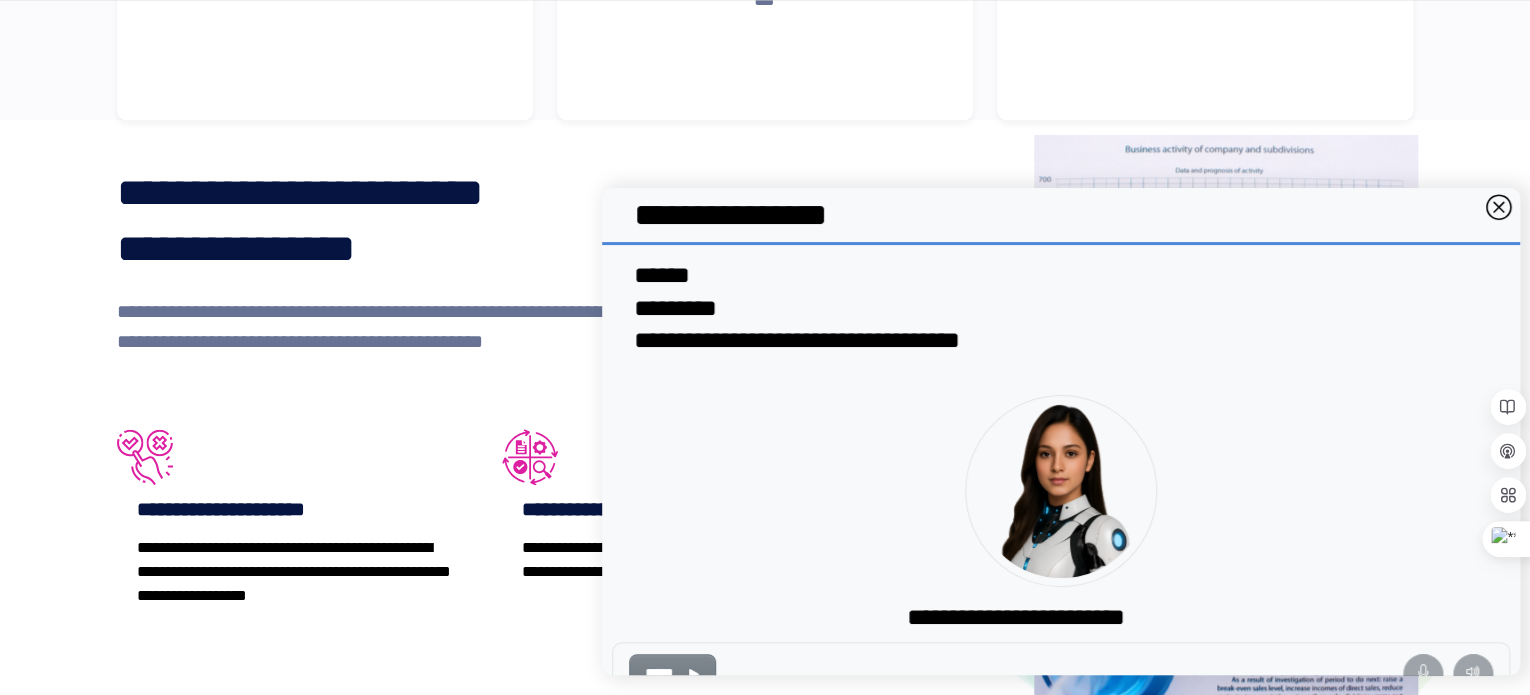 scroll, scrollTop: 1132, scrollLeft: 0, axis: vertical 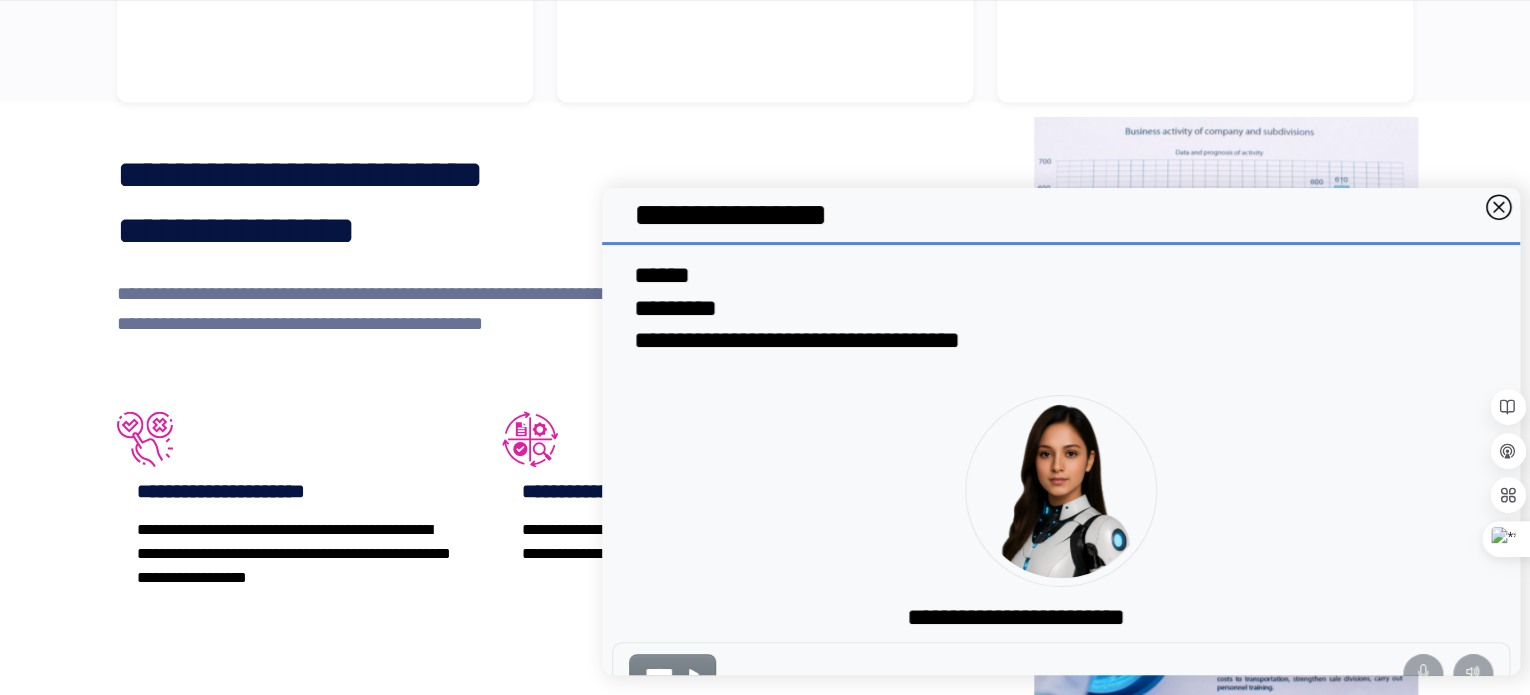 click on "*****" at bounding box center (659, 675) 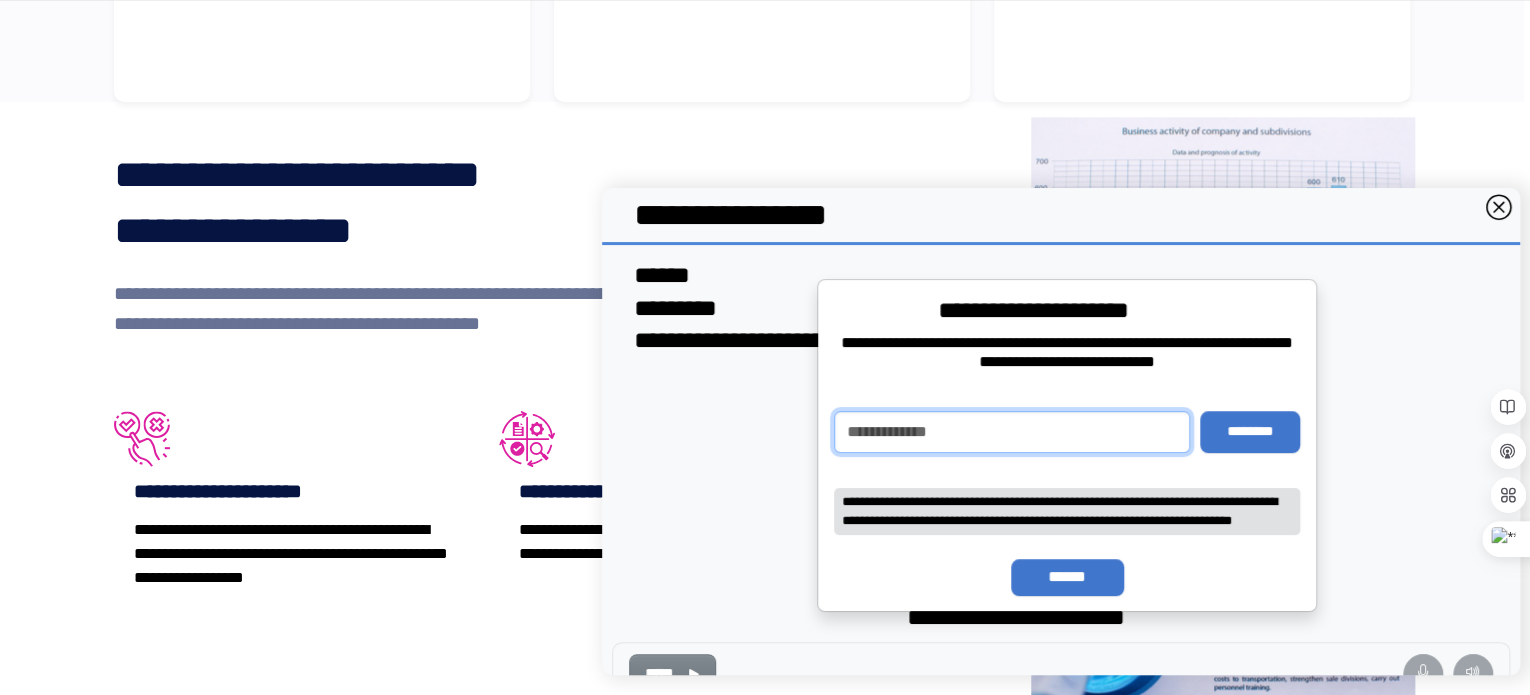 click at bounding box center (1012, 432) 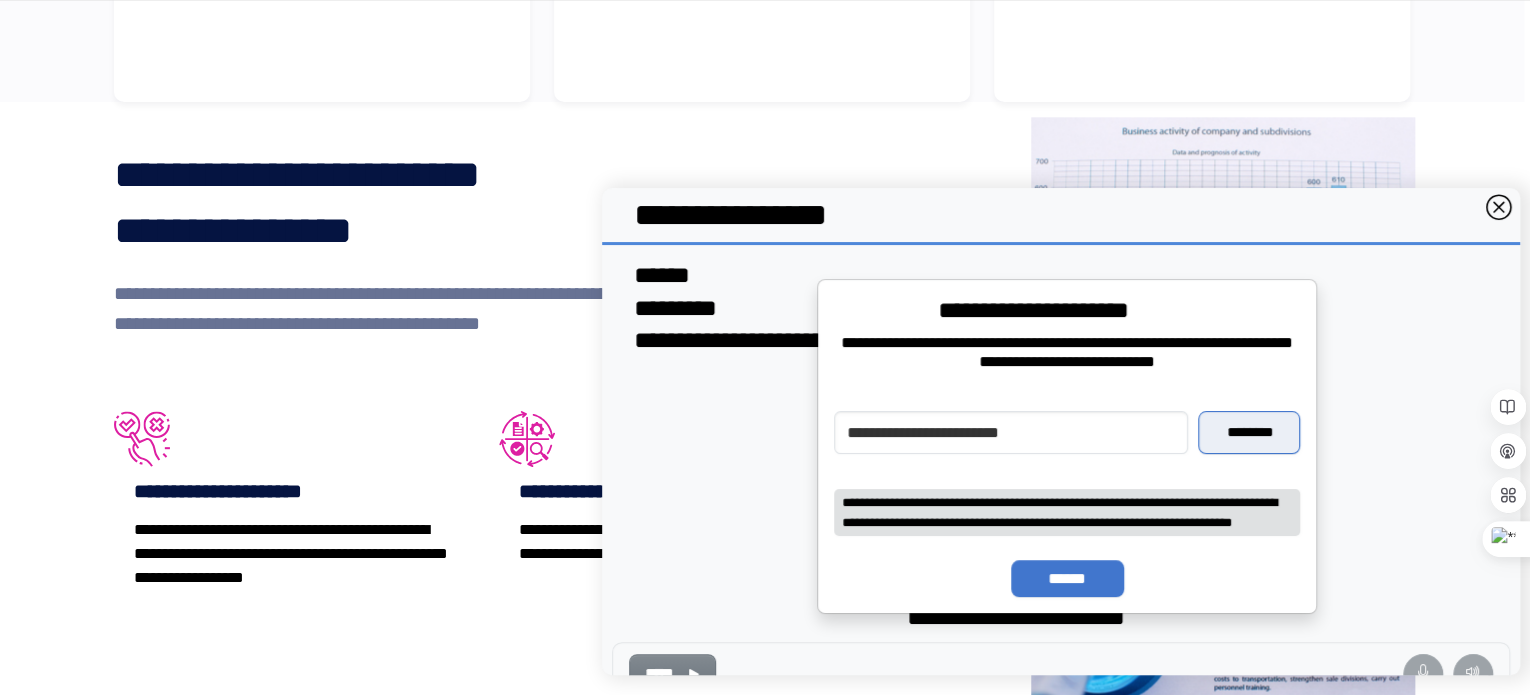 click on "********" at bounding box center [1250, 433] 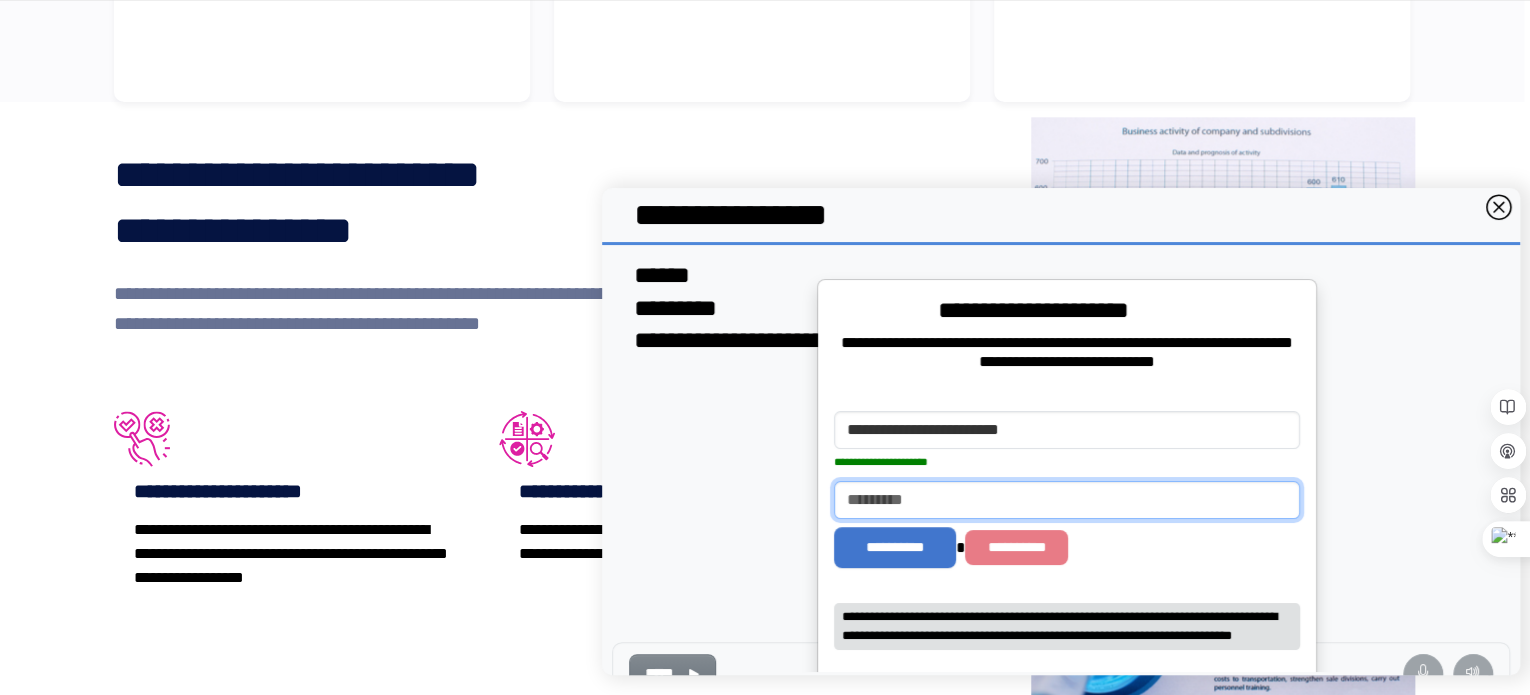 click at bounding box center [1067, 500] 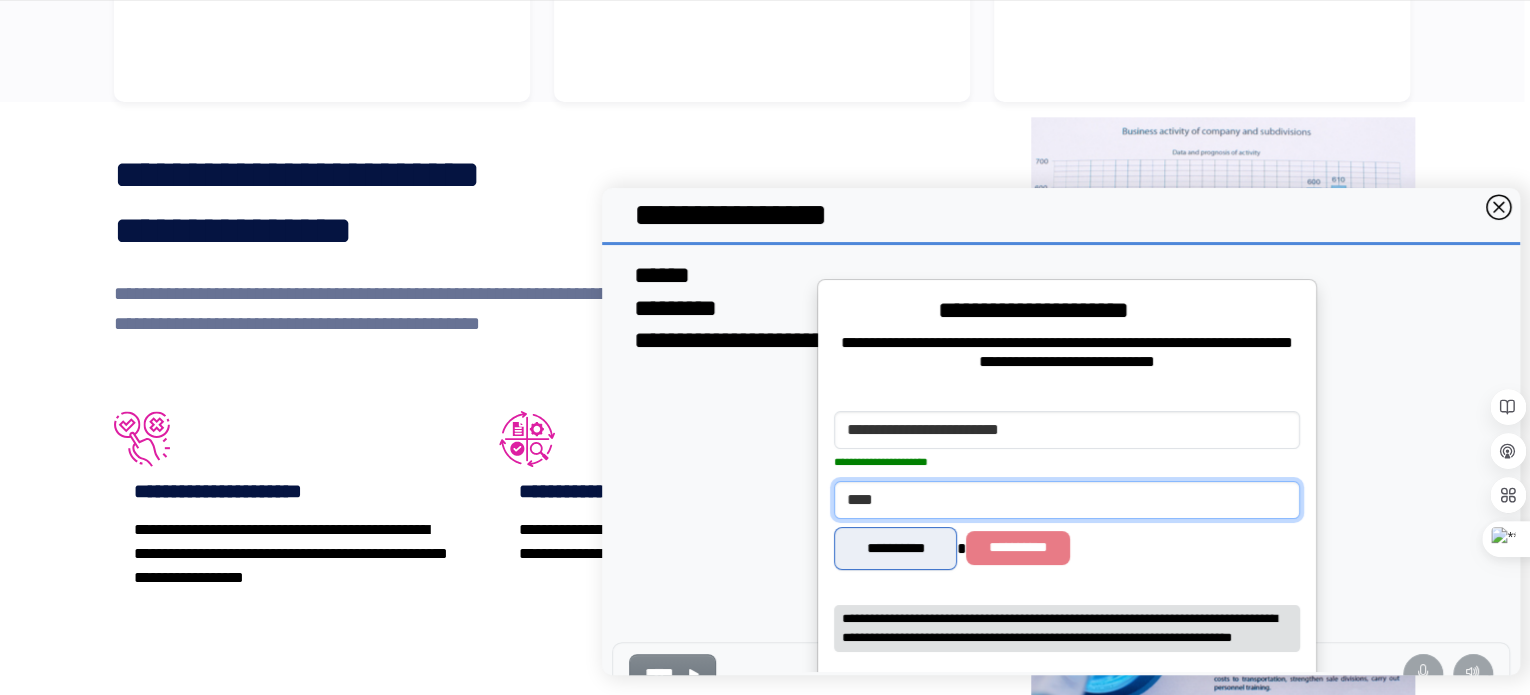 type on "****" 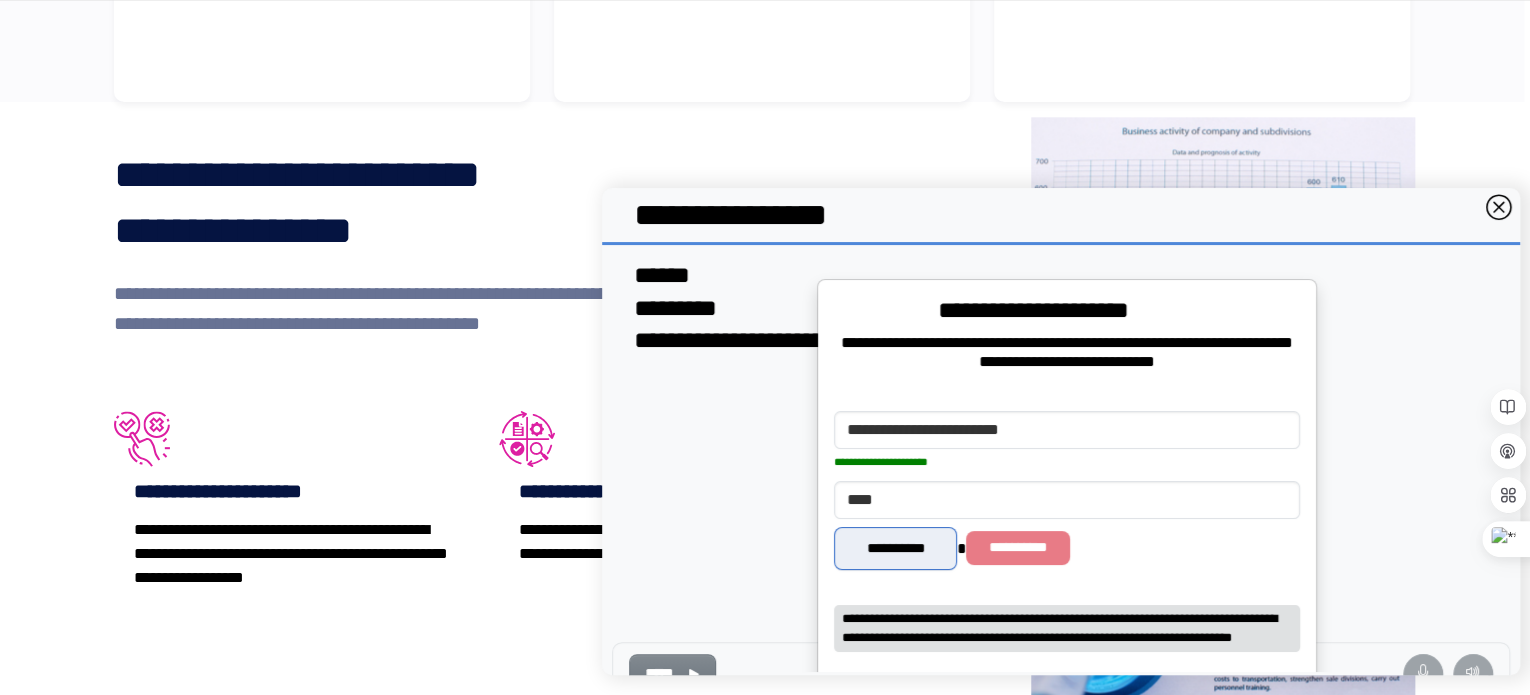 click on "**********" at bounding box center [895, 548] 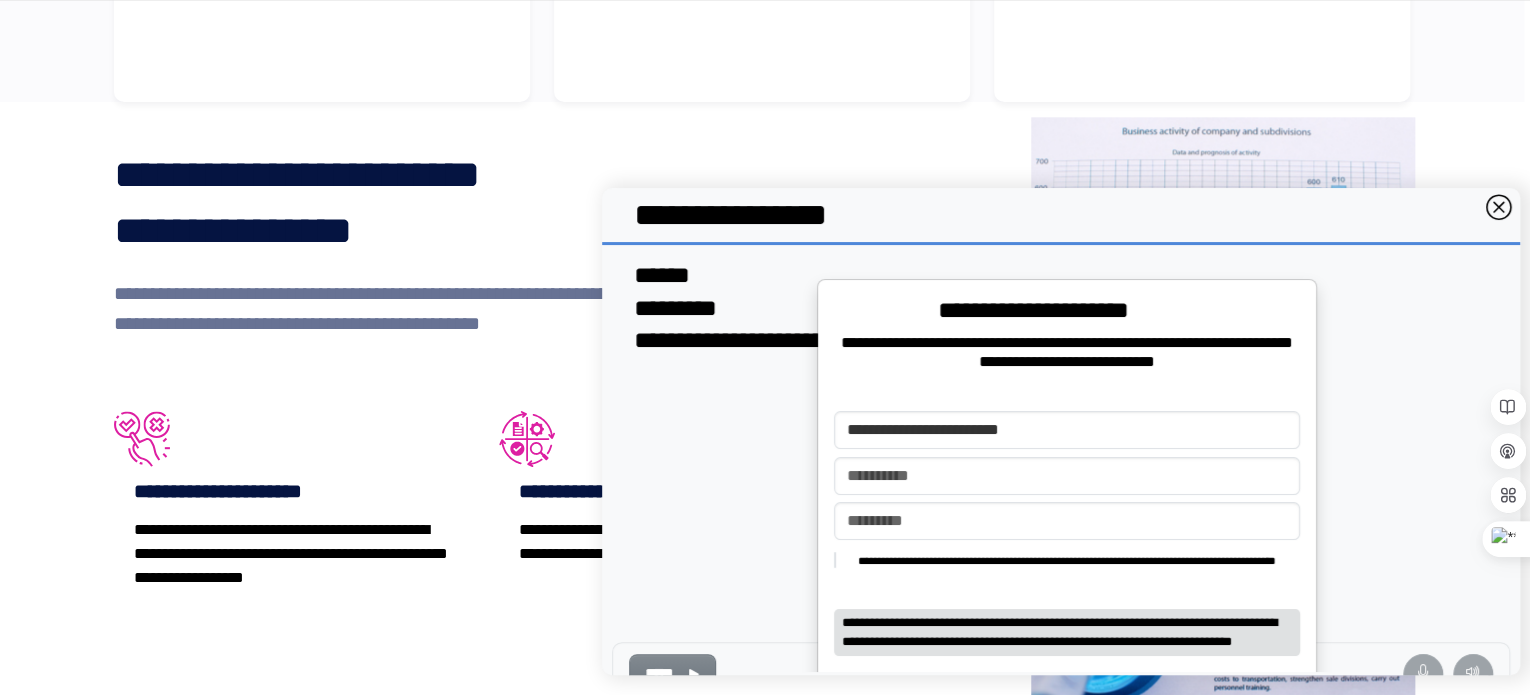 scroll, scrollTop: 96, scrollLeft: 0, axis: vertical 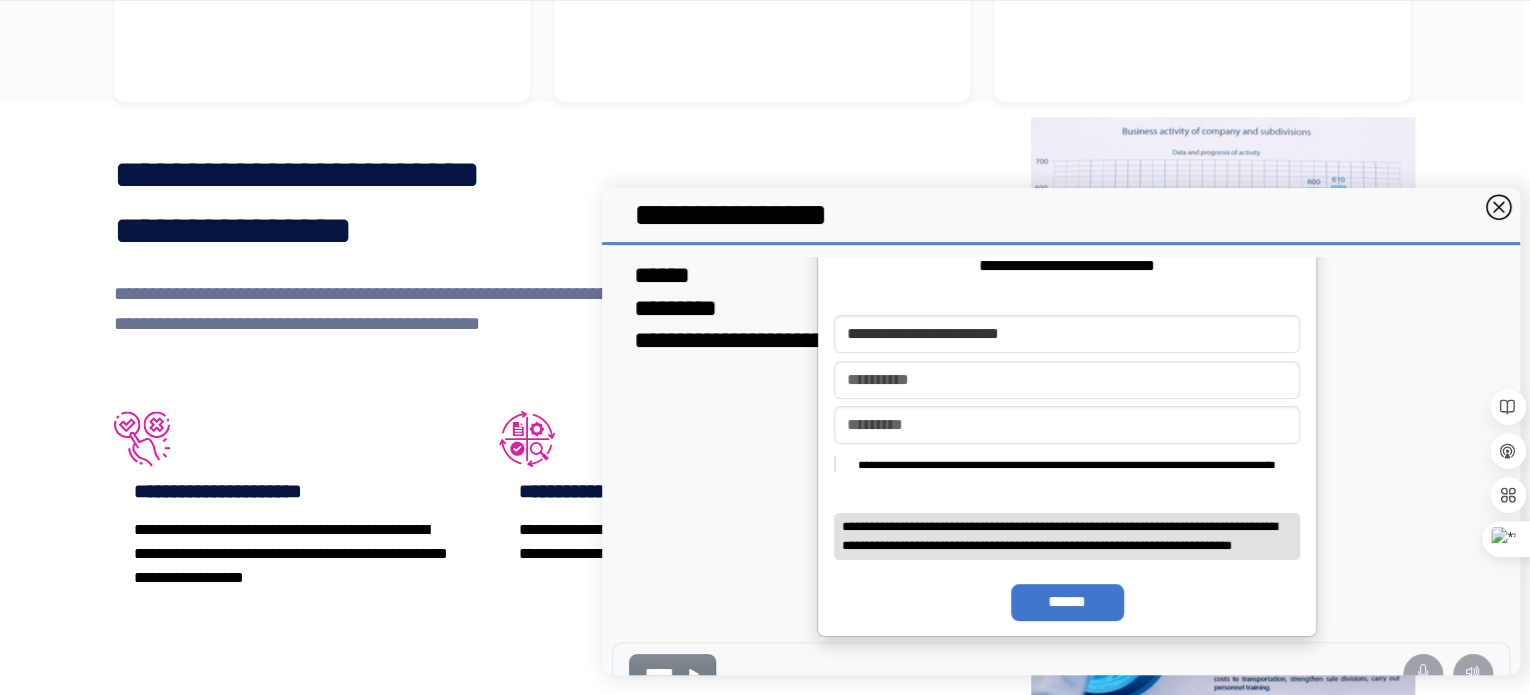 click on "**********" at bounding box center [1067, 465] 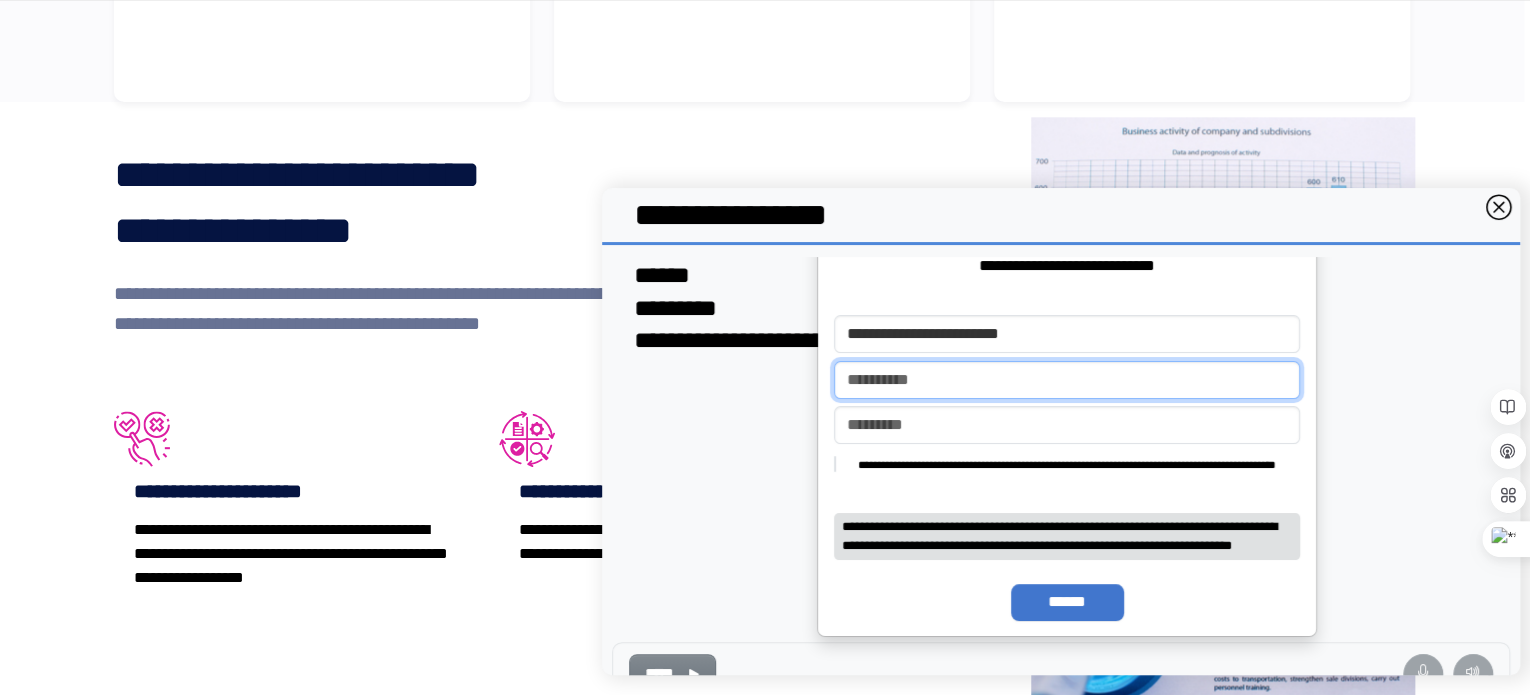 click at bounding box center [1067, 380] 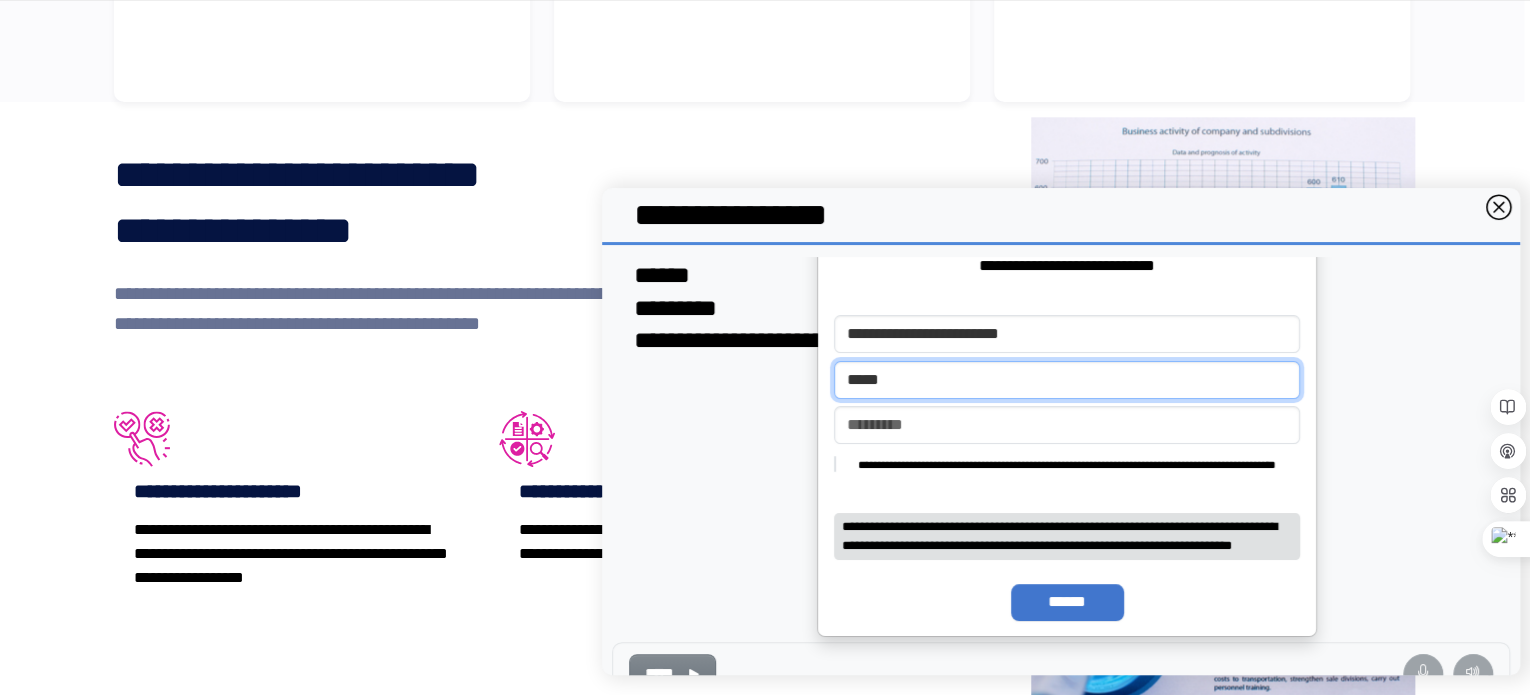 type on "*****" 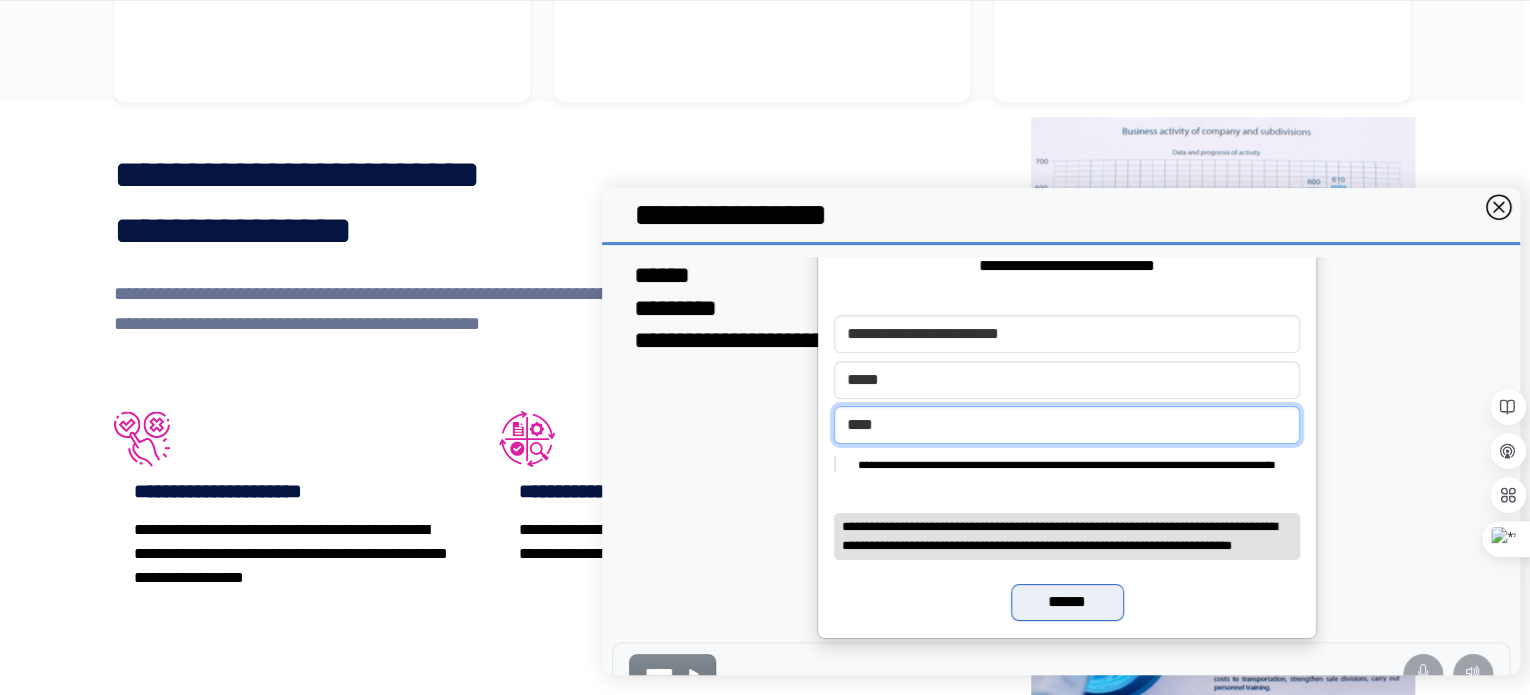 type on "****" 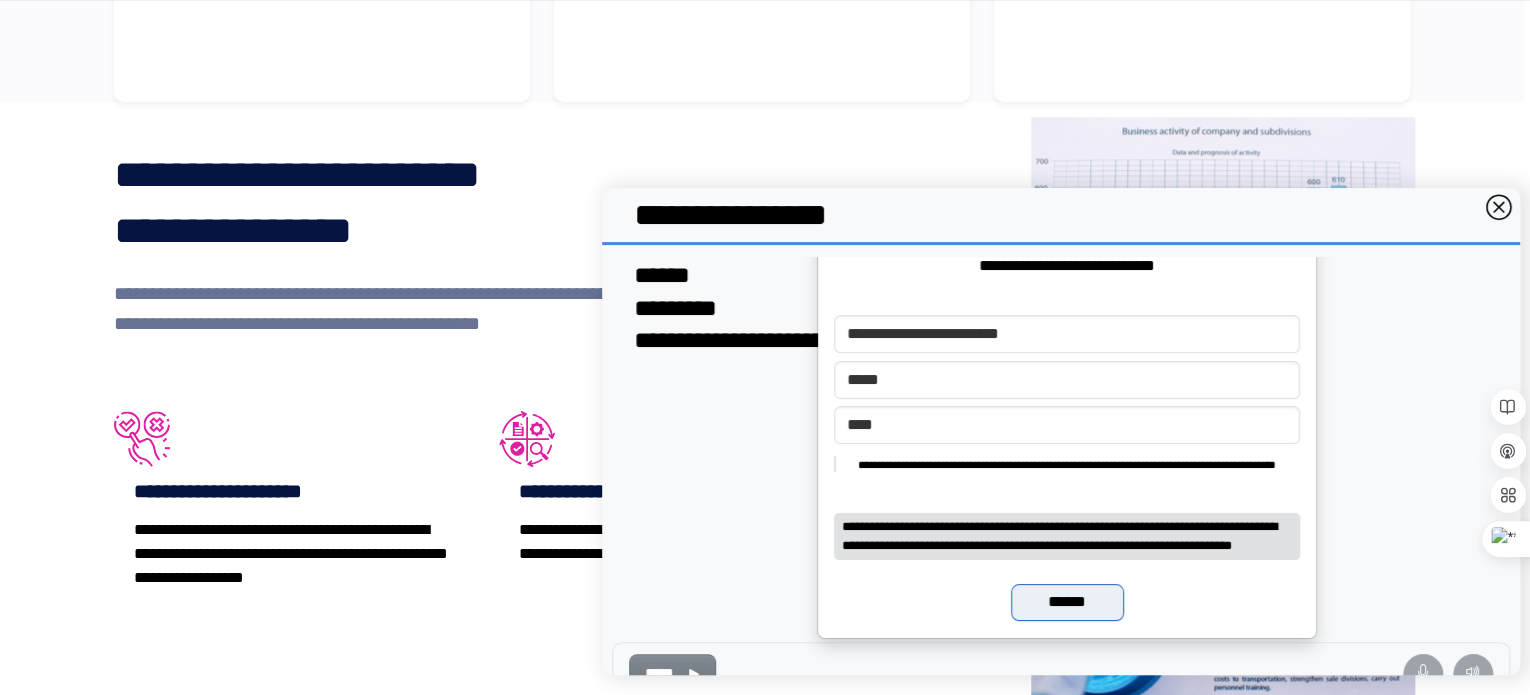 click on "******" at bounding box center [1067, 603] 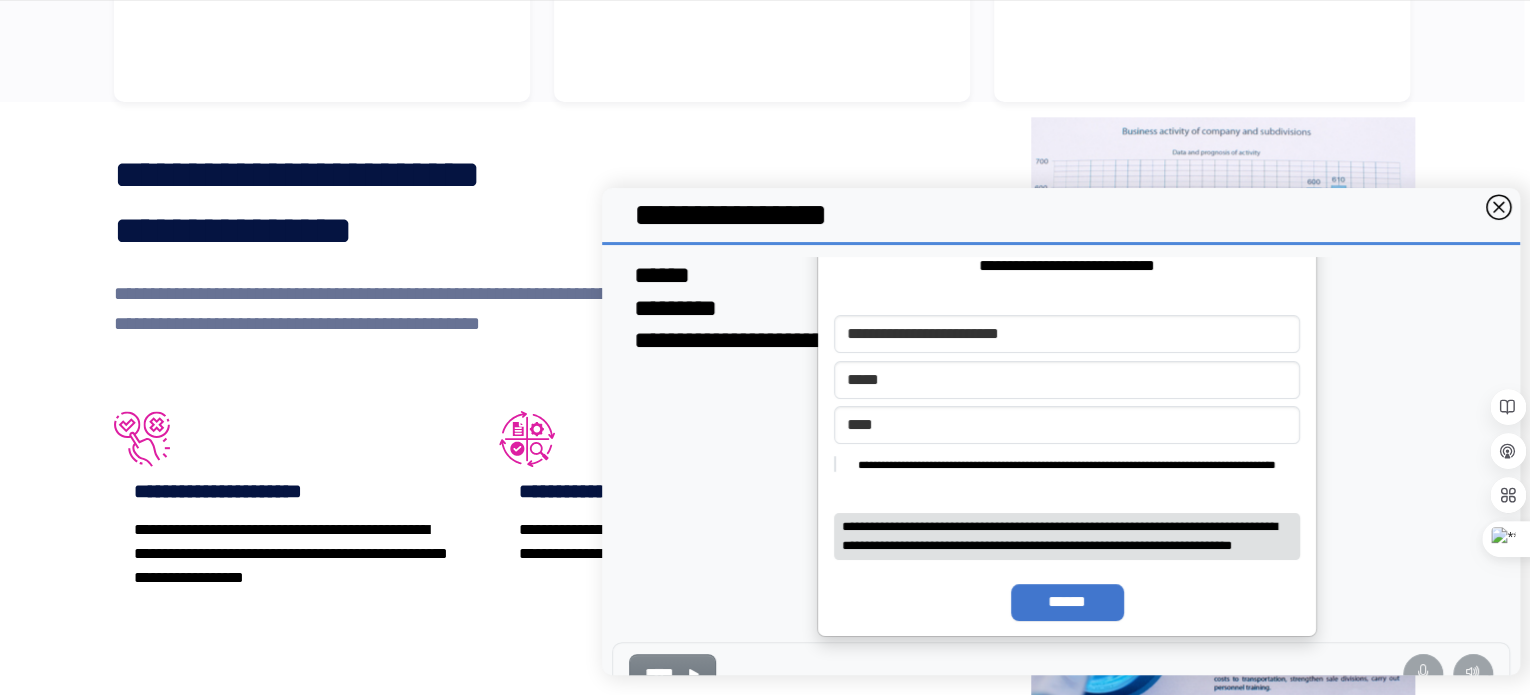 click on "**********" at bounding box center (1067, 465) 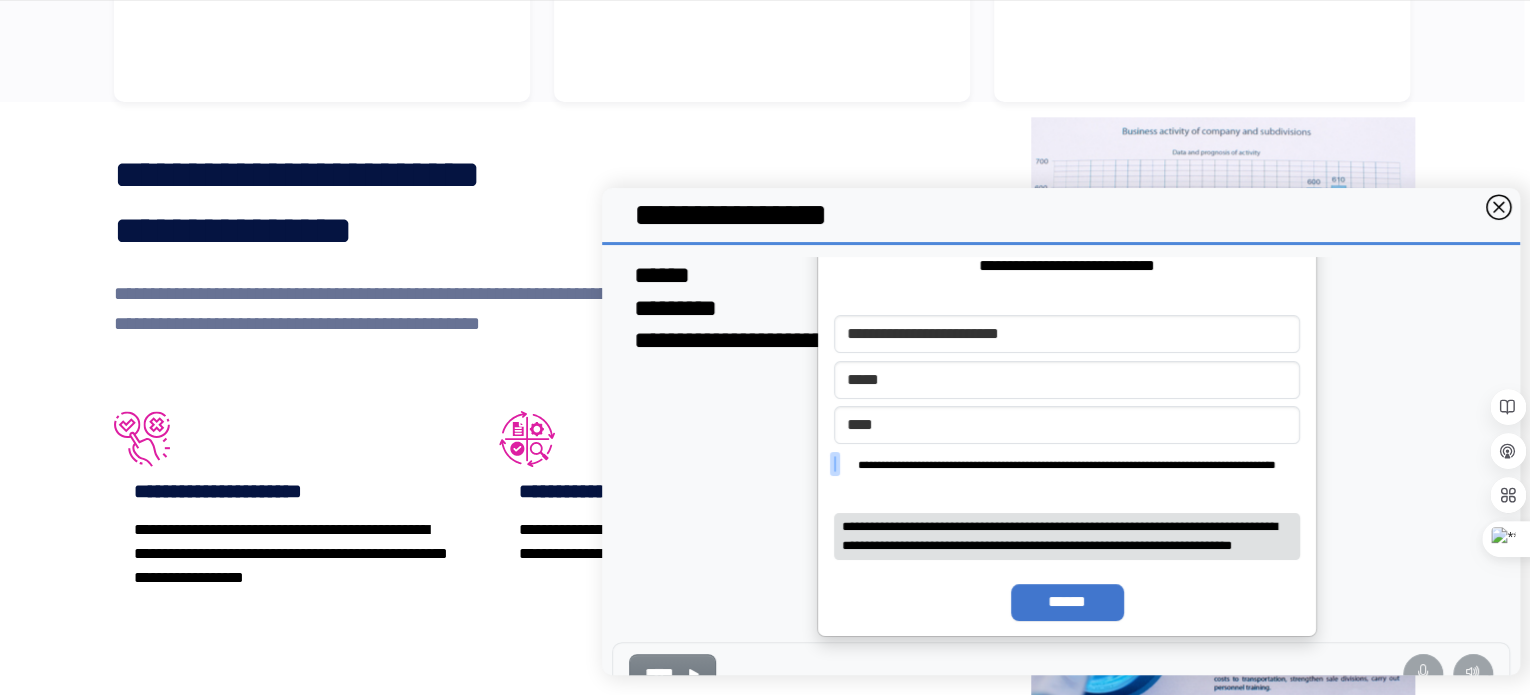 click on "**********" at bounding box center [835, 464] 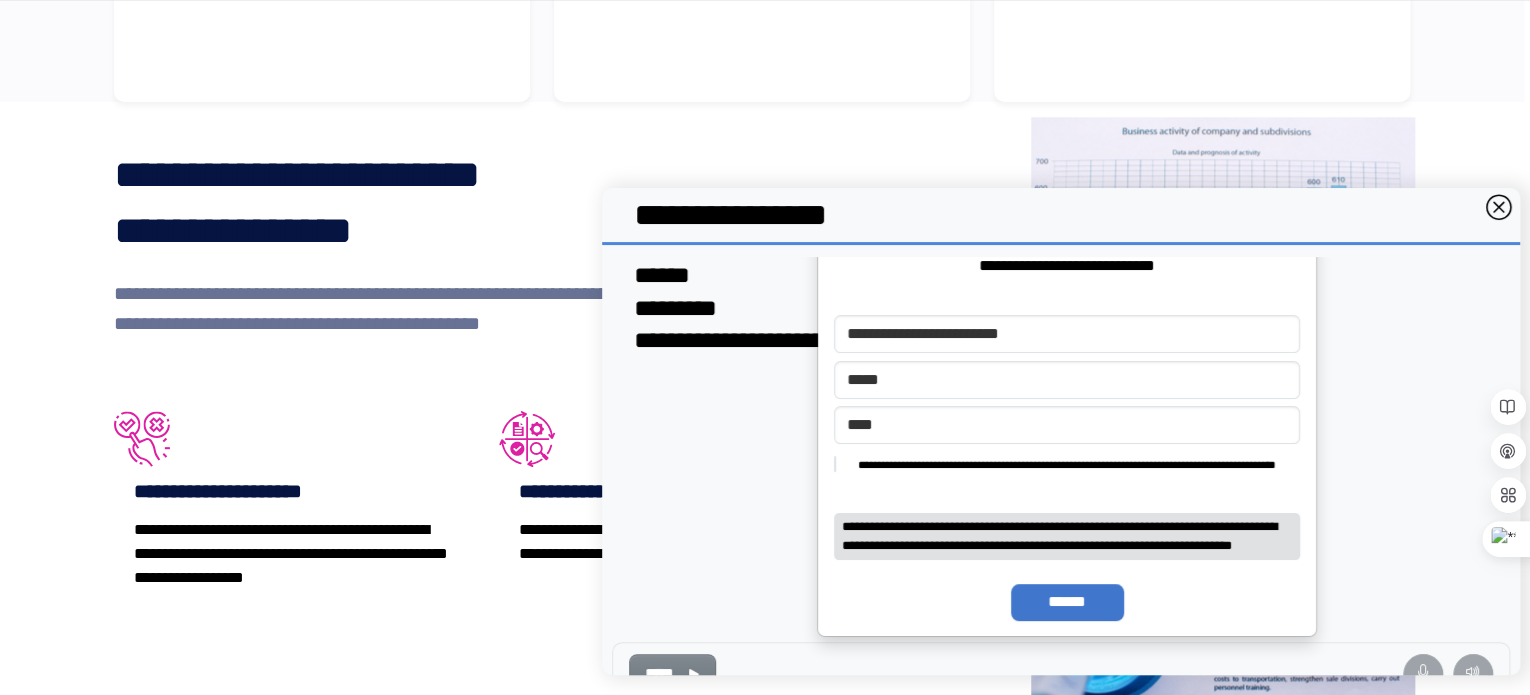 click on "**********" at bounding box center (1067, 465) 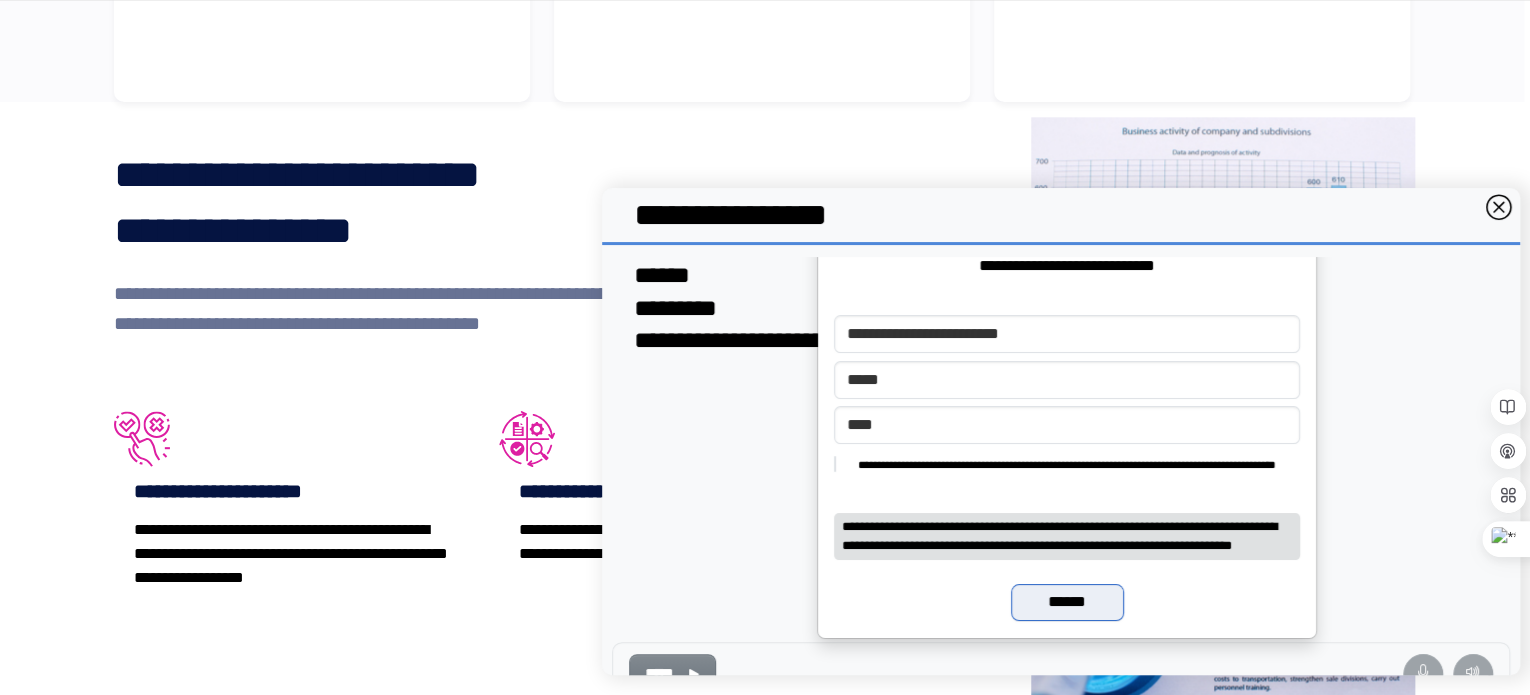 click on "******" at bounding box center (1067, 602) 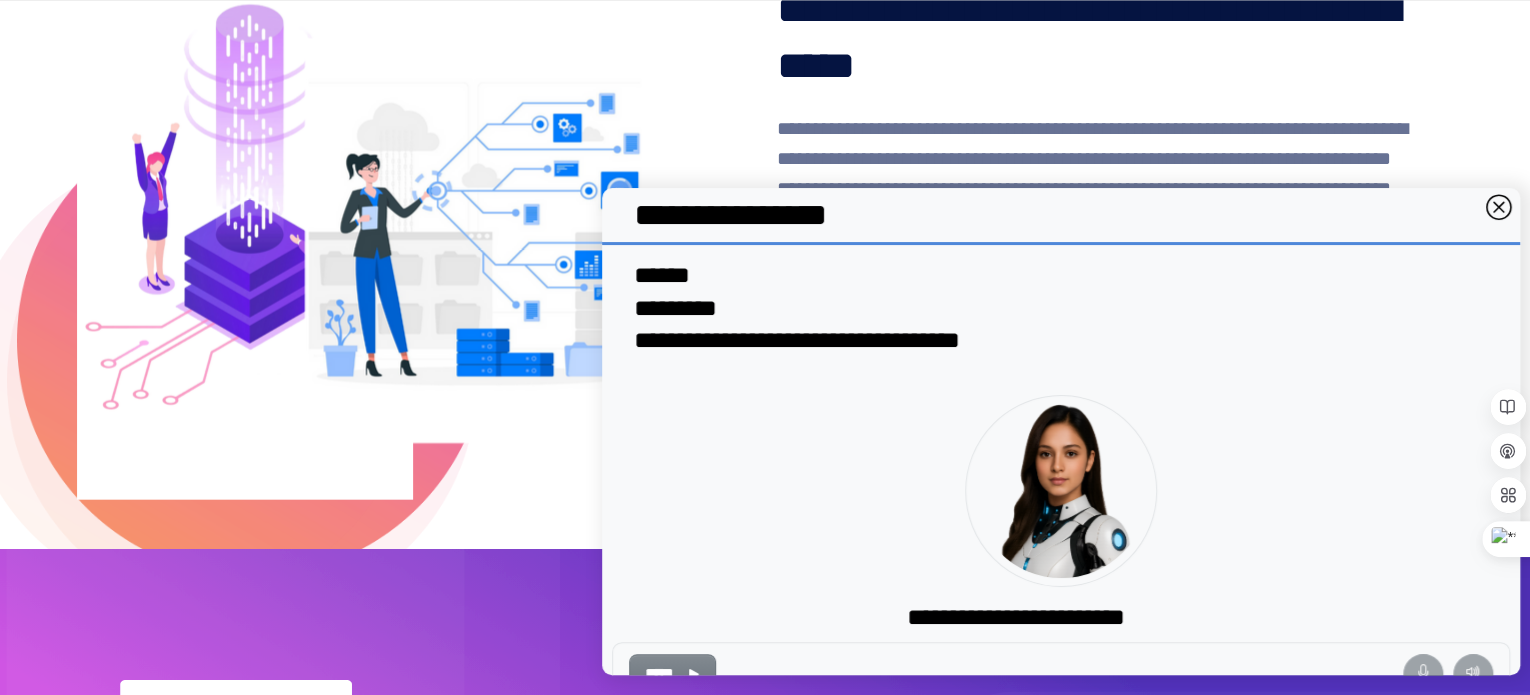scroll, scrollTop: 2011, scrollLeft: 0, axis: vertical 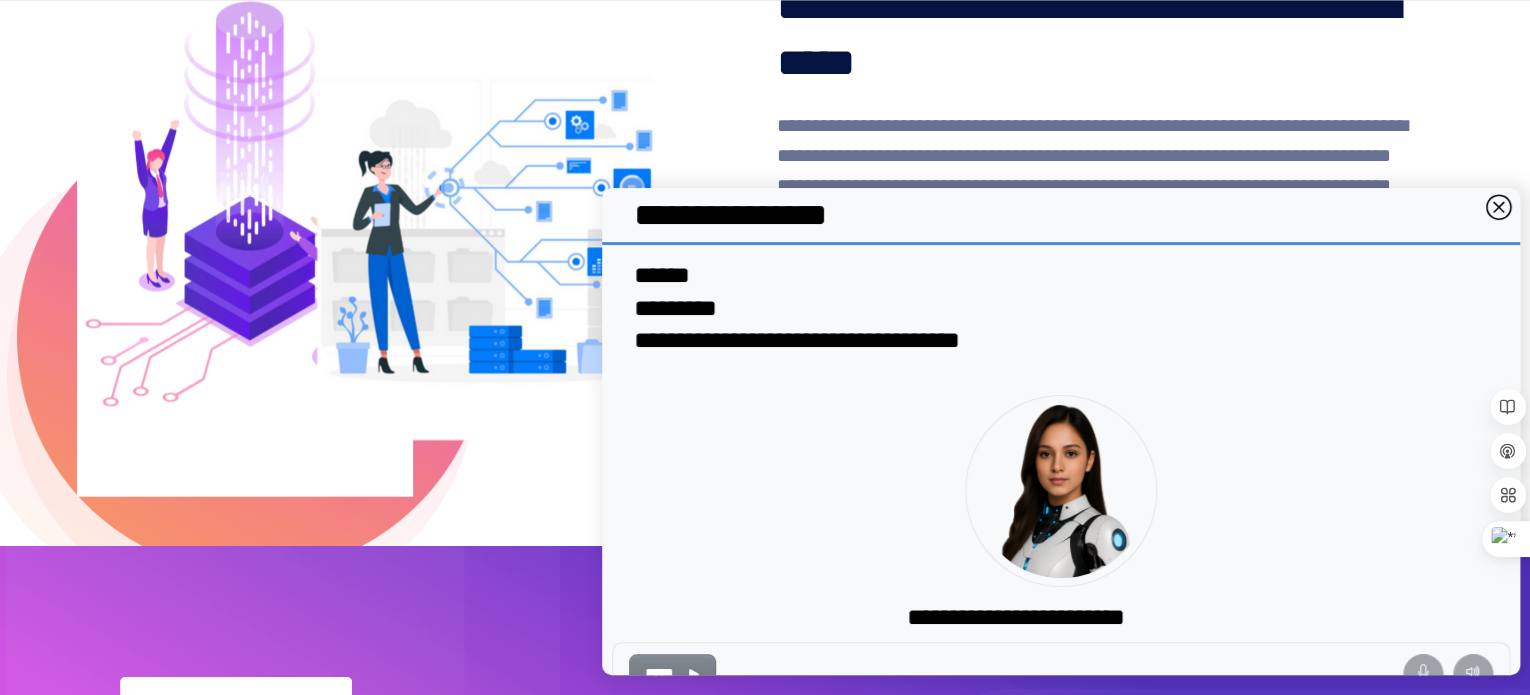 click at bounding box center (693, 674) 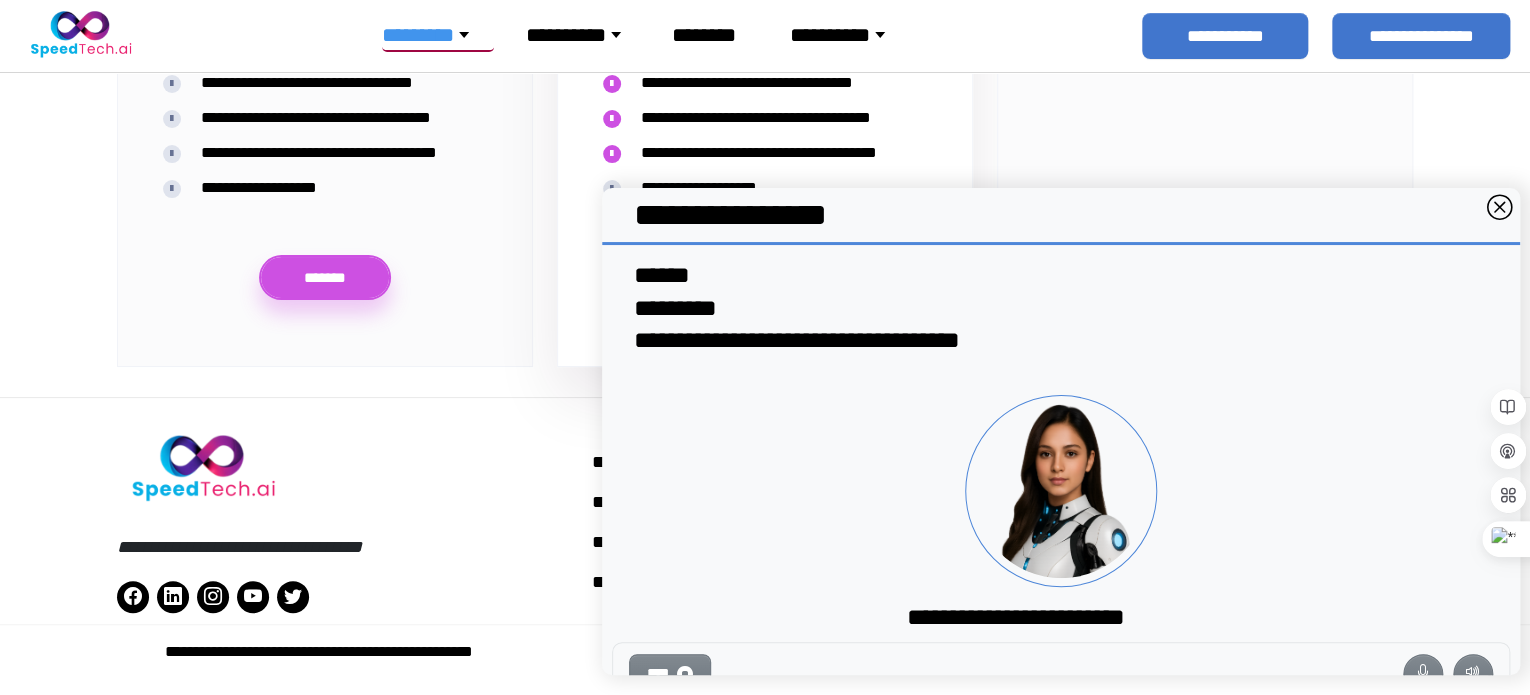 scroll, scrollTop: 3724, scrollLeft: 0, axis: vertical 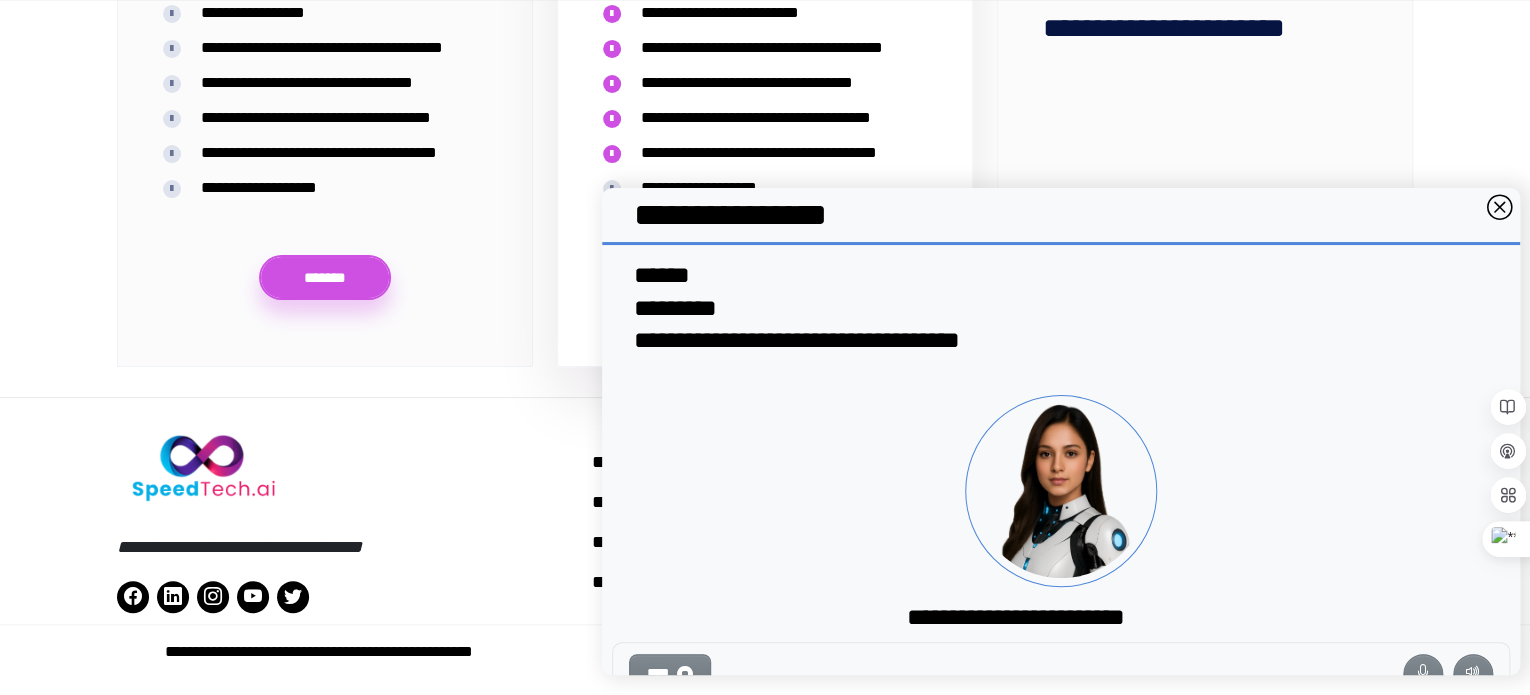 click at bounding box center [1499, 209] 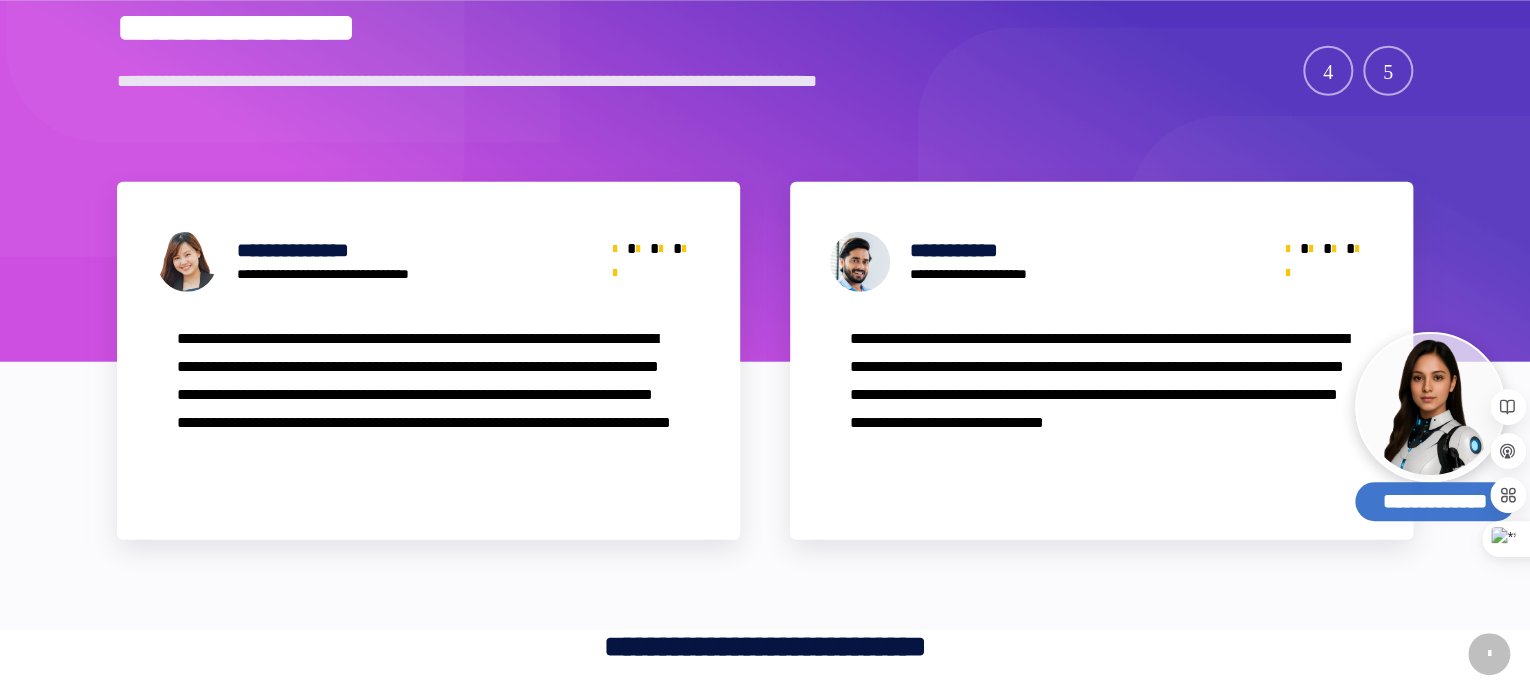 scroll, scrollTop: 2677, scrollLeft: 0, axis: vertical 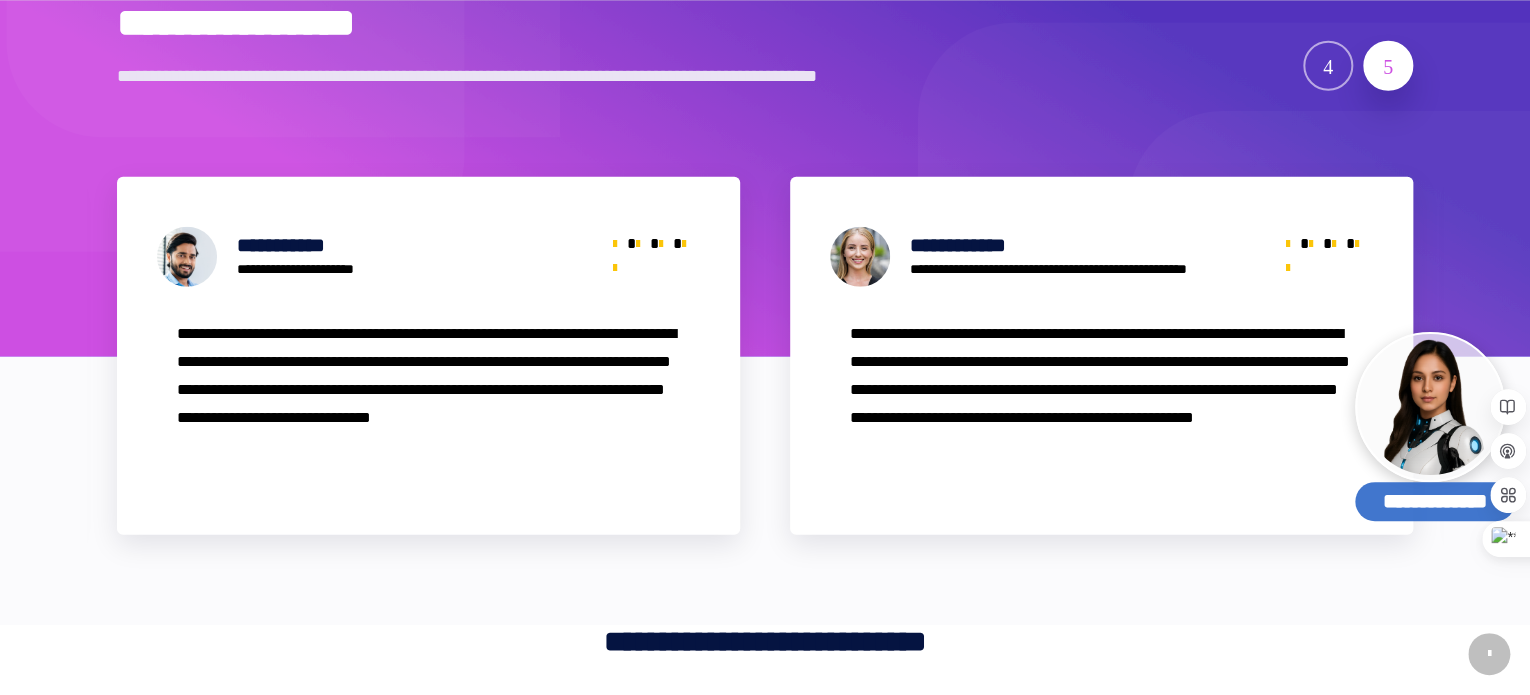 click at bounding box center (1388, 68) 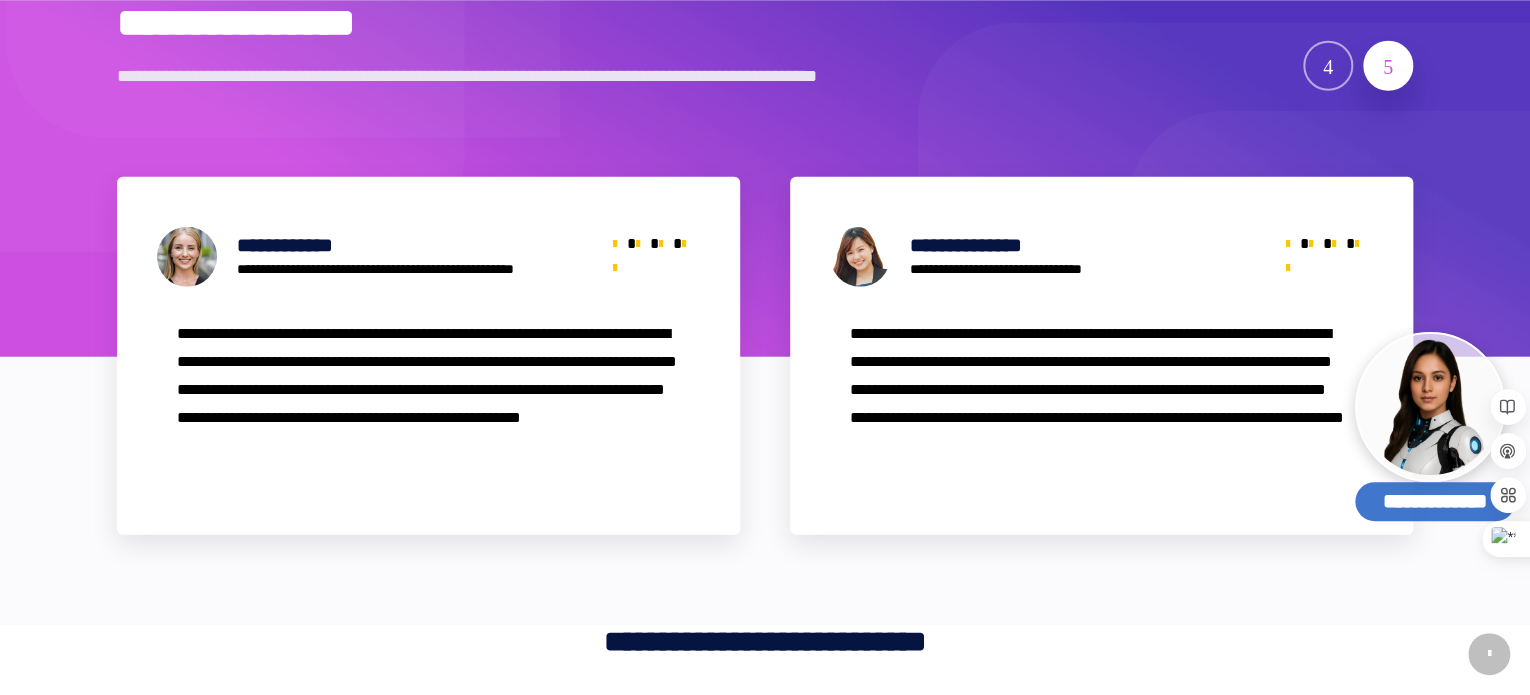 click at bounding box center (1388, 68) 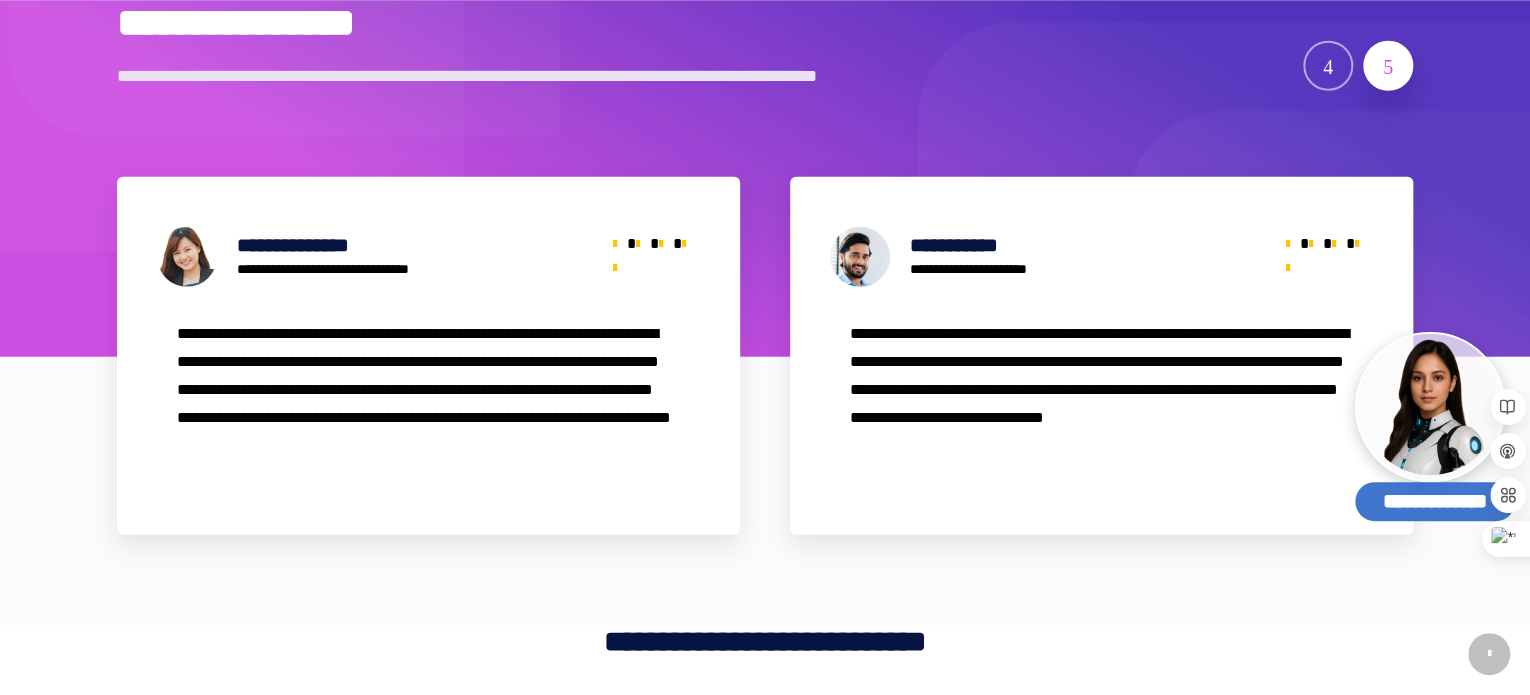 click at bounding box center [1388, 68] 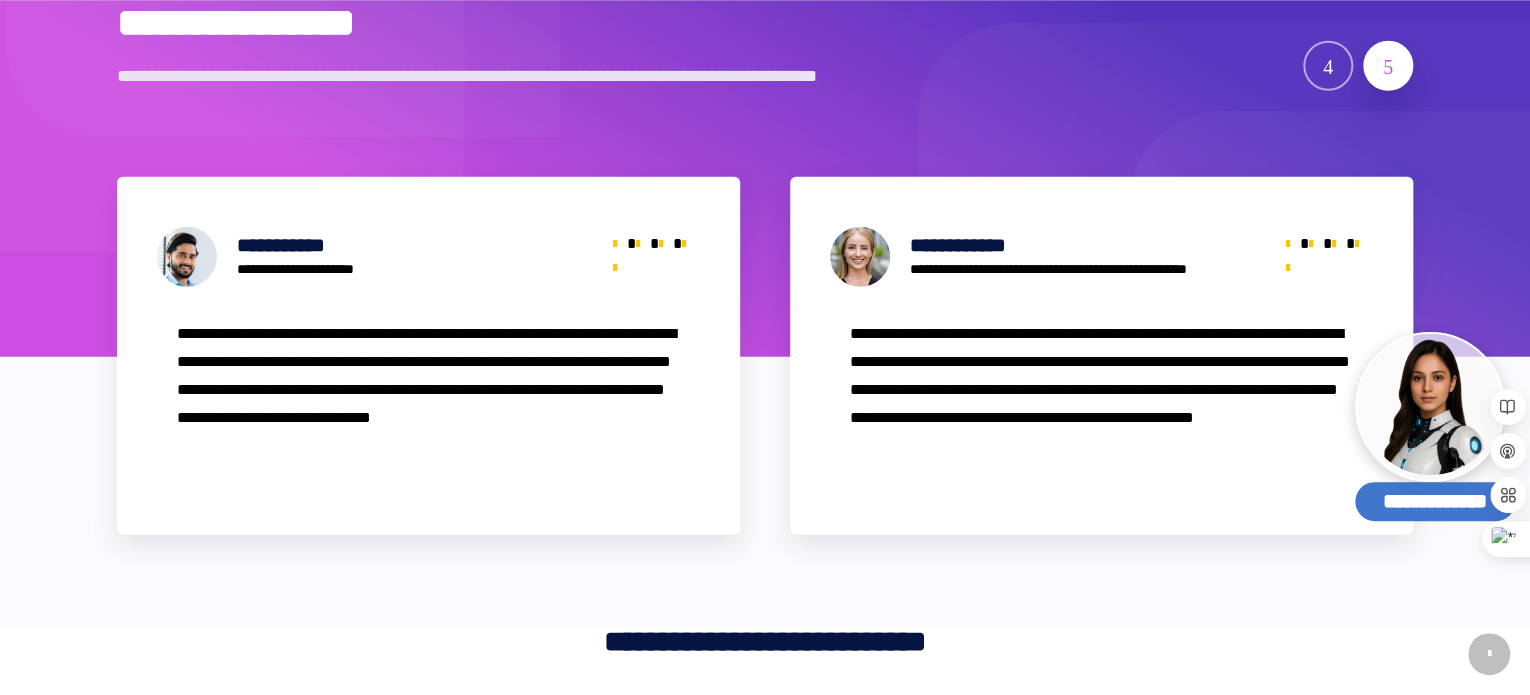 click at bounding box center (1388, 68) 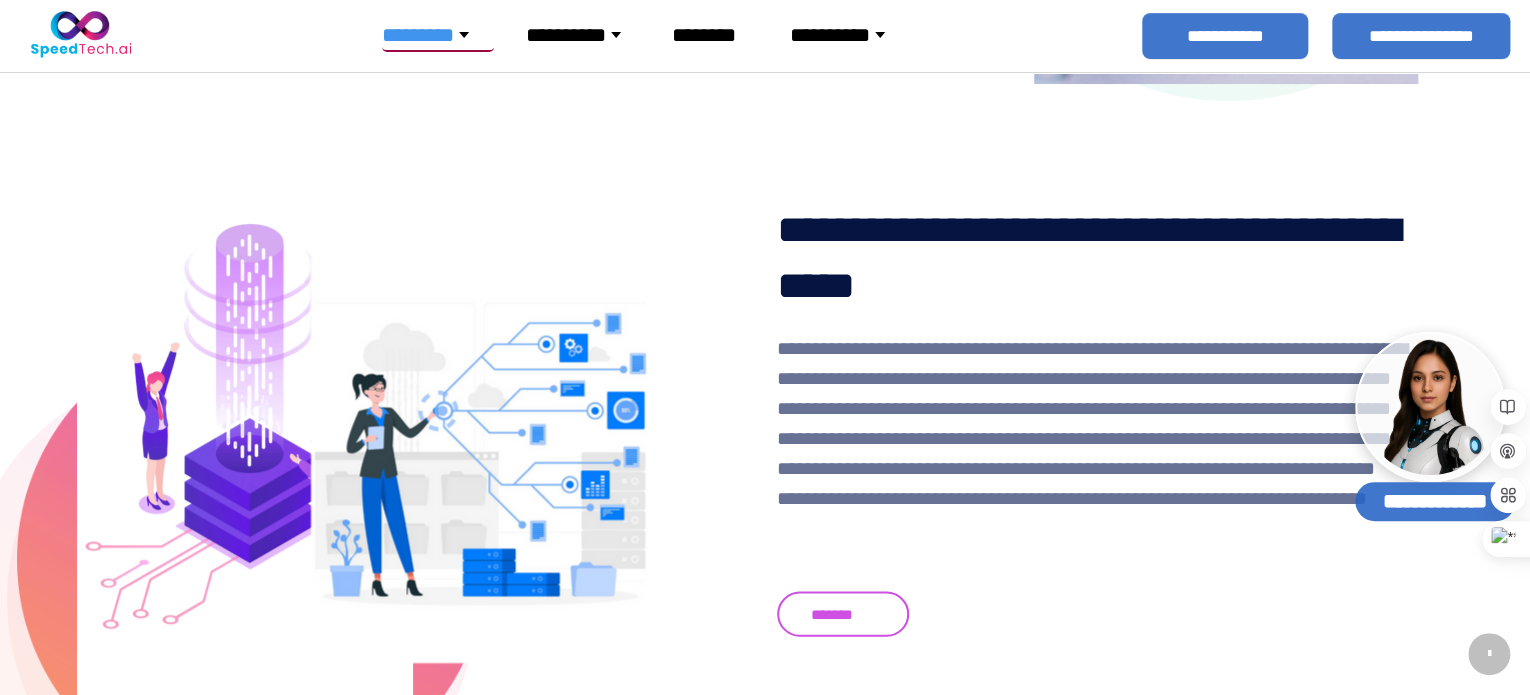 scroll, scrollTop: 1783, scrollLeft: 0, axis: vertical 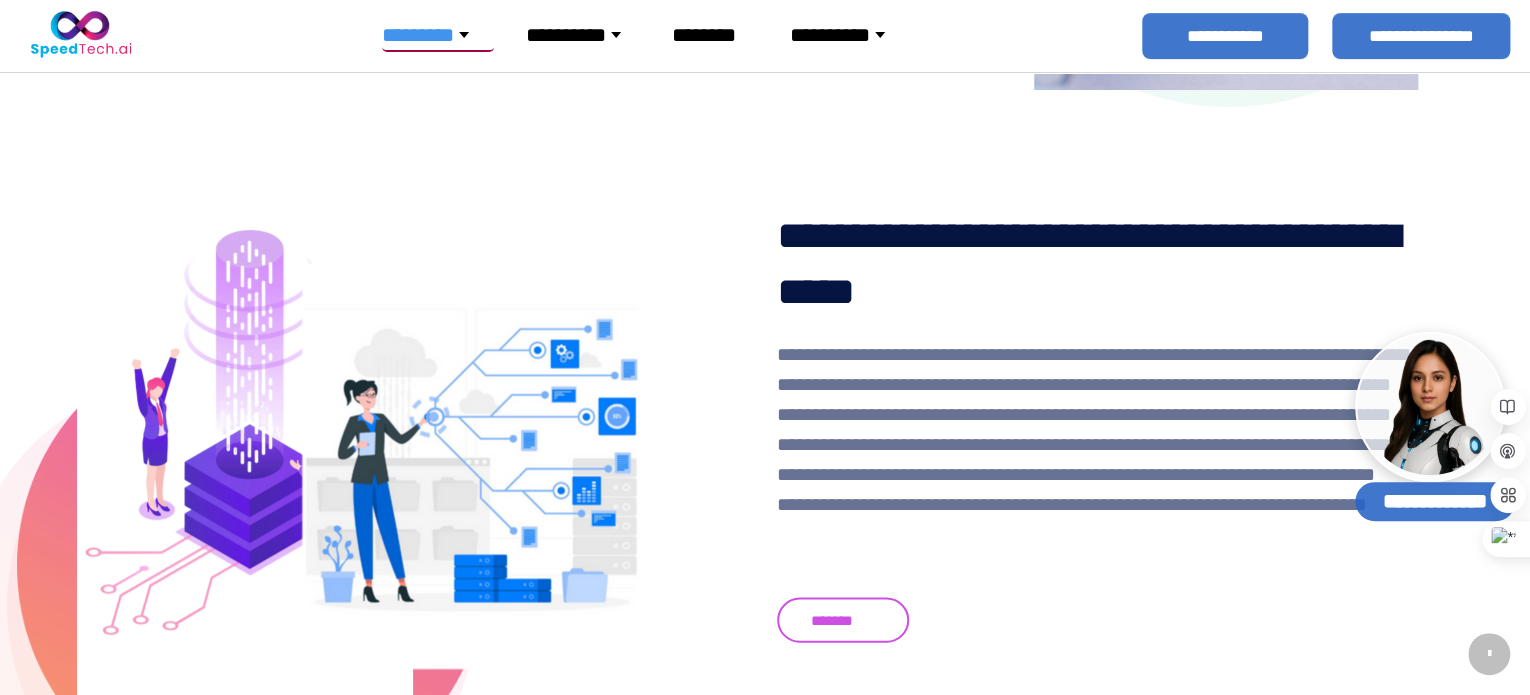 click on "*******" at bounding box center (843, 620) 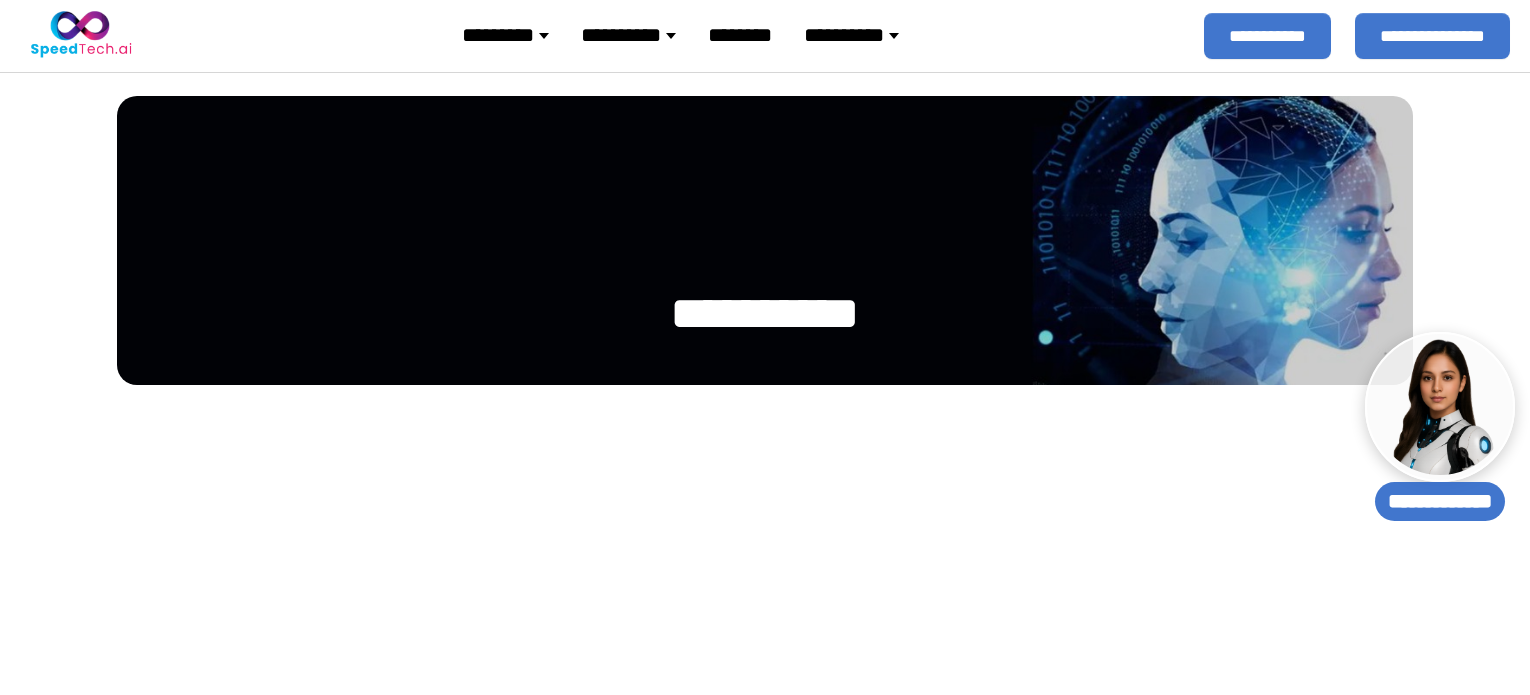 select 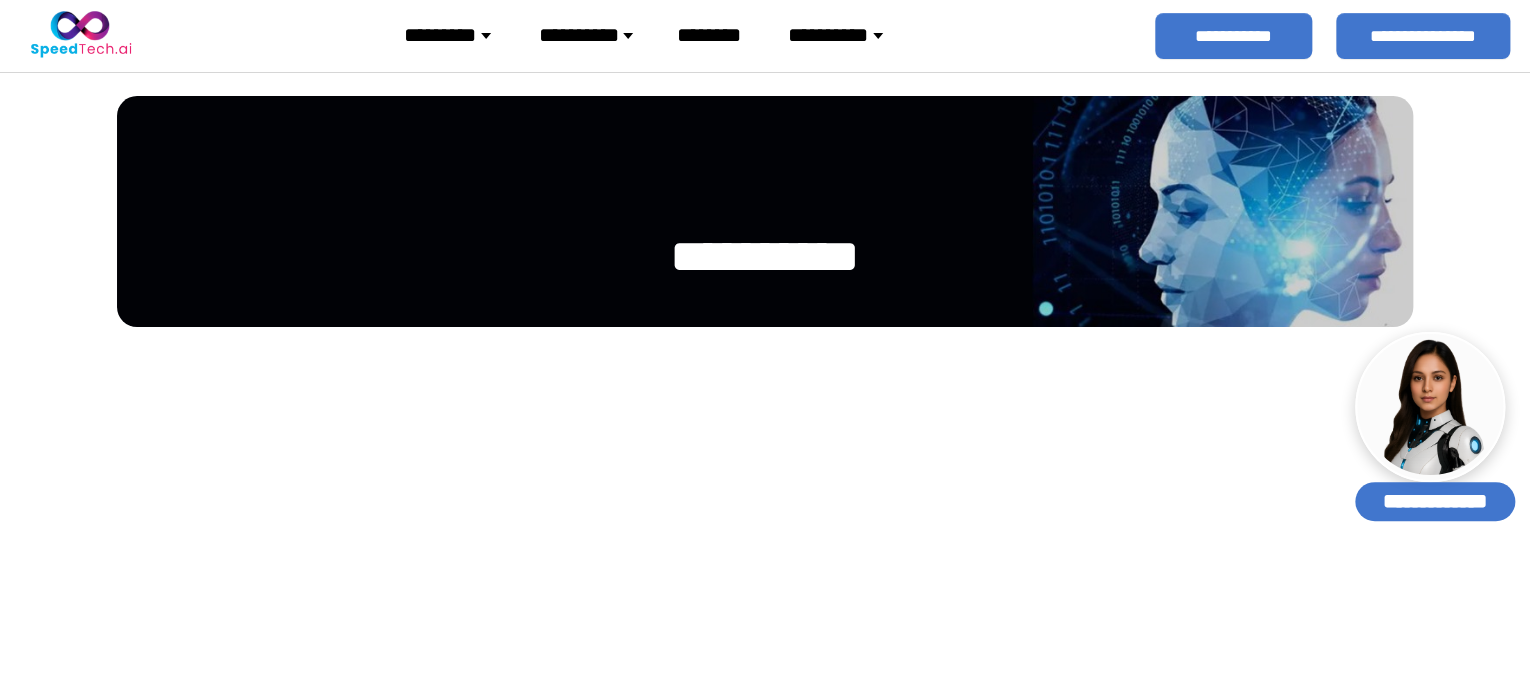 scroll, scrollTop: 0, scrollLeft: 0, axis: both 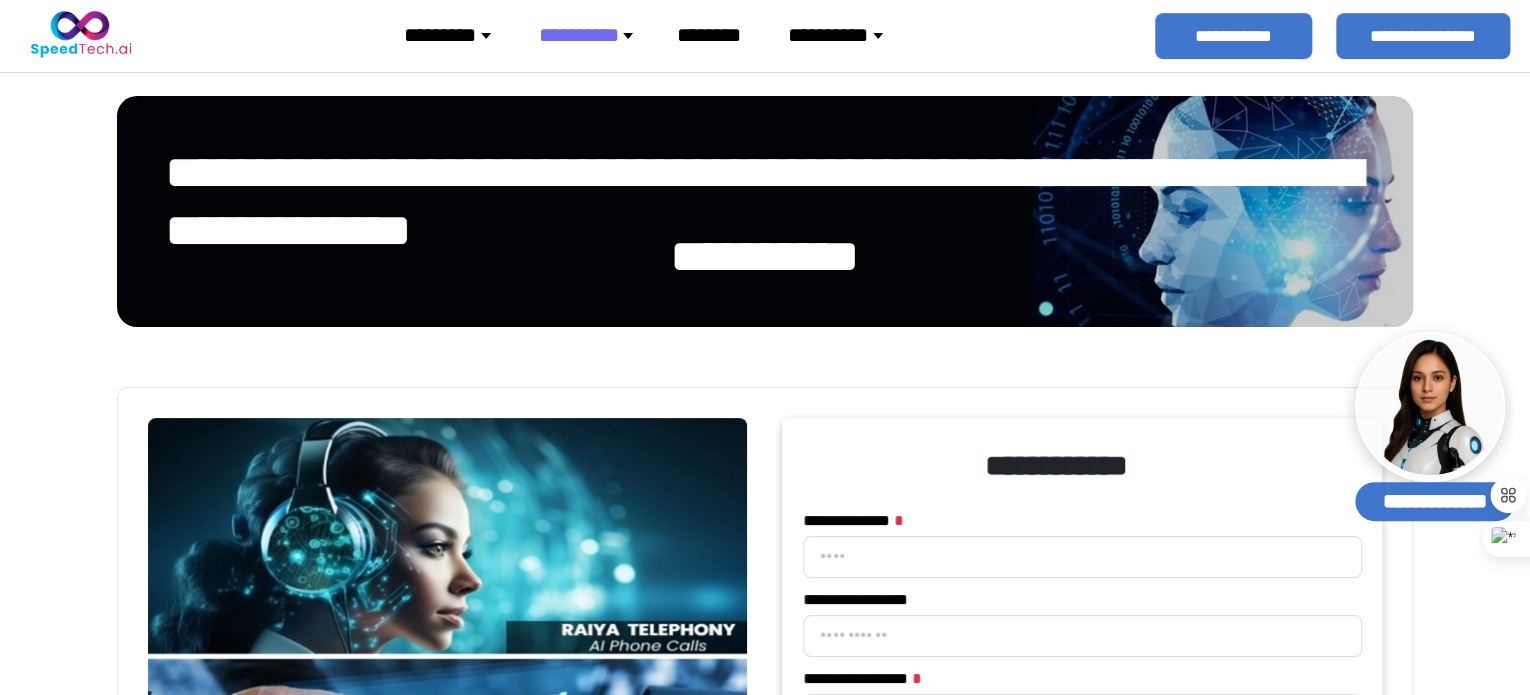 click on "*********" at bounding box center (455, 35) 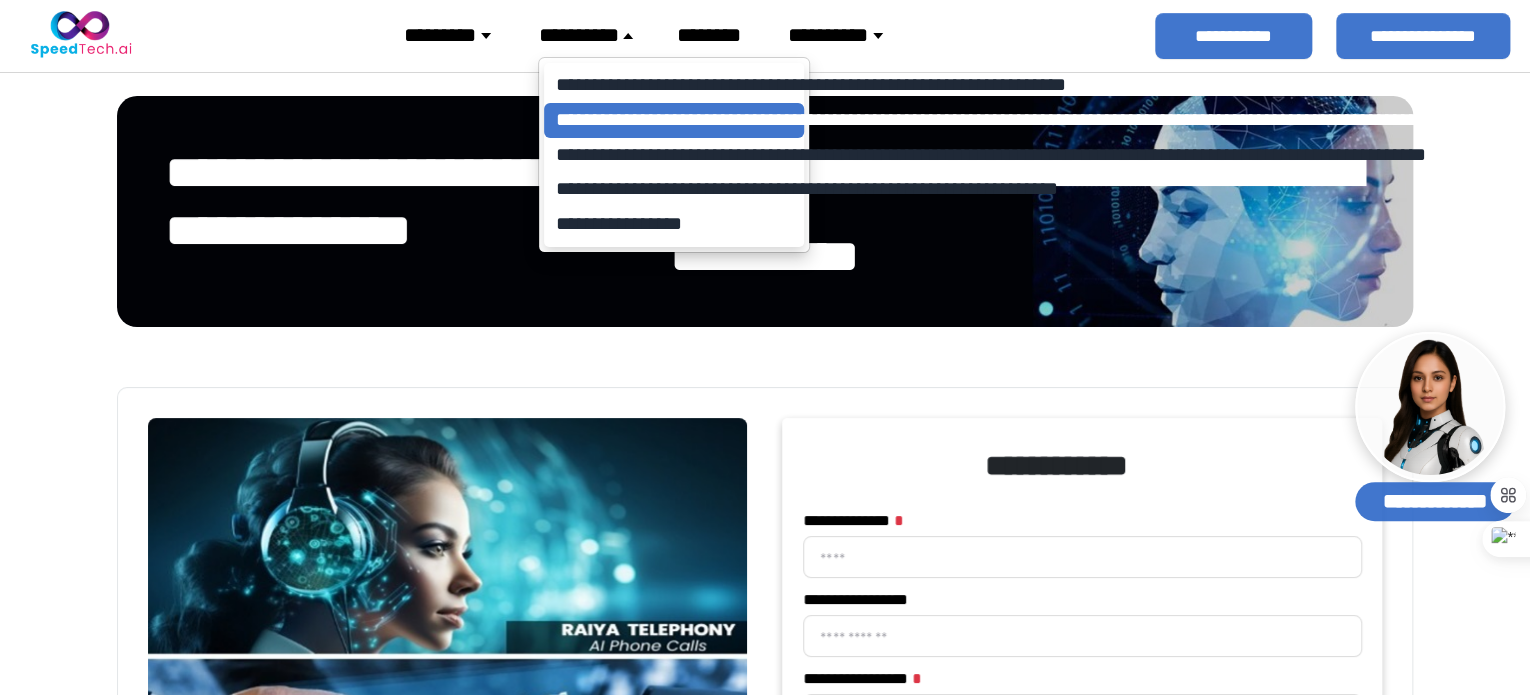 click on "**********" at bounding box center [674, 120] 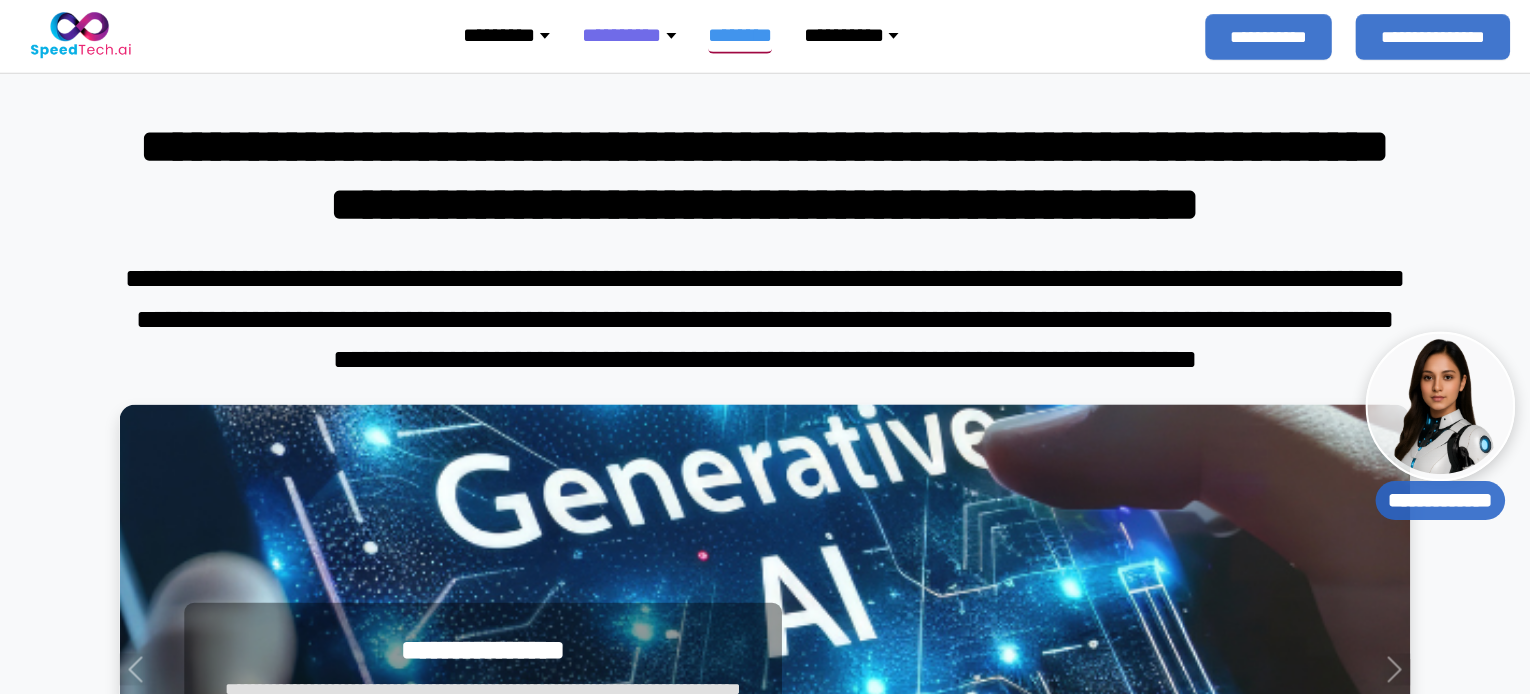 scroll, scrollTop: 0, scrollLeft: 0, axis: both 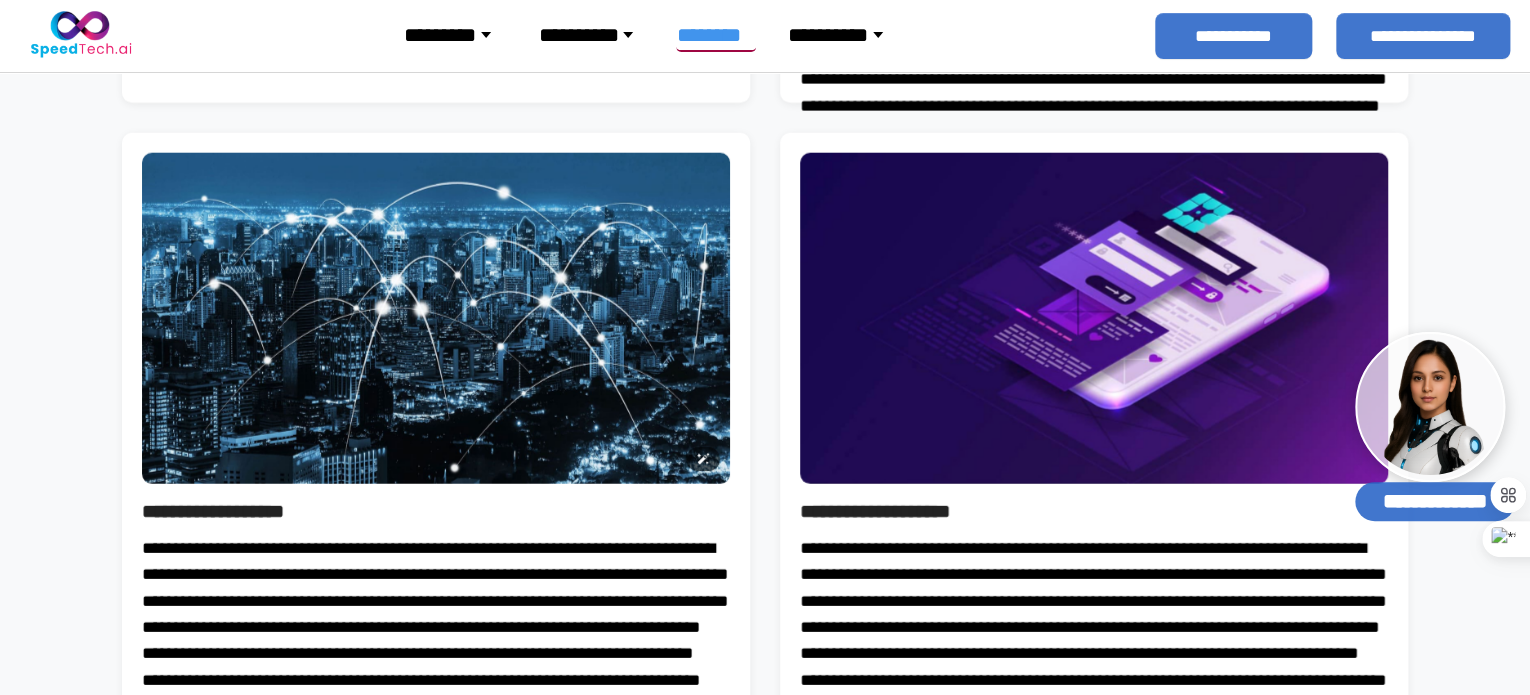 click at bounding box center [436, 318] 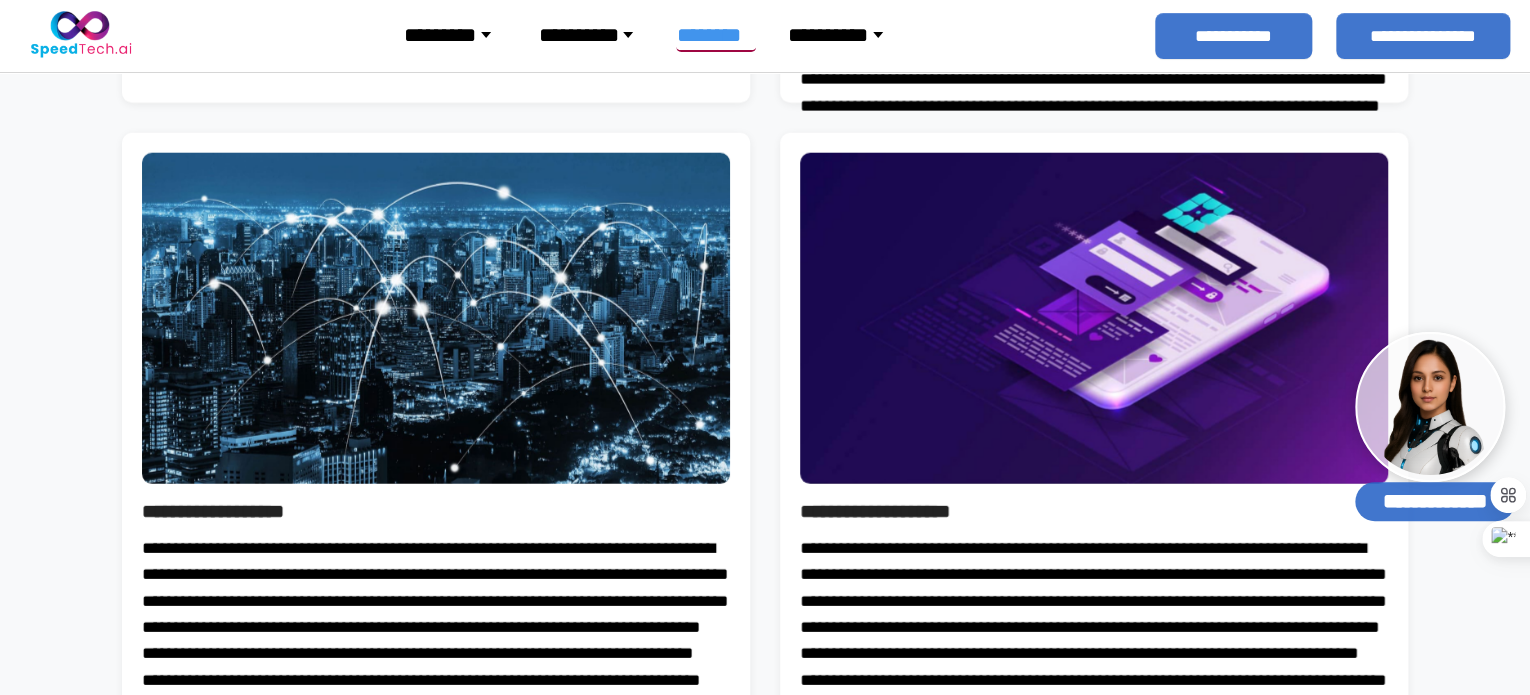 click on "**********" at bounding box center [241, 512] 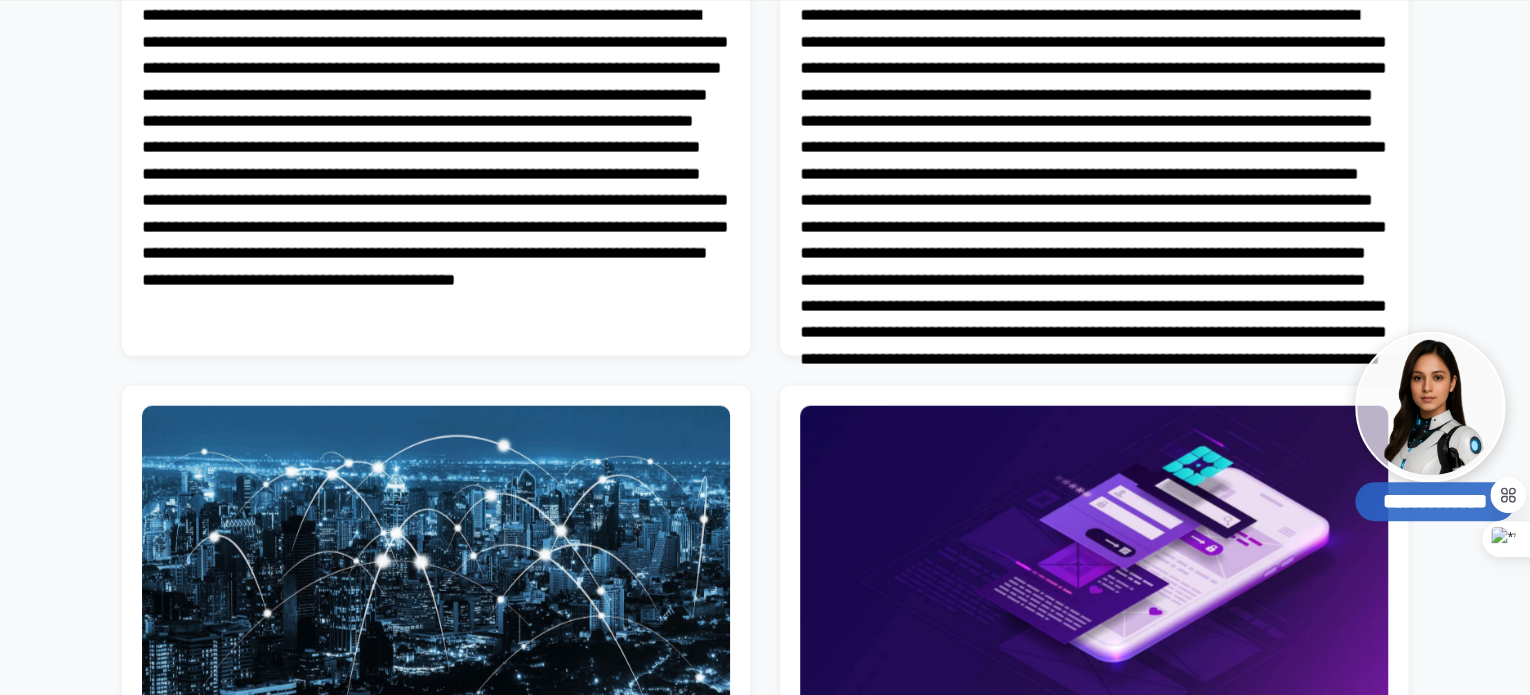 scroll, scrollTop: 2463, scrollLeft: 0, axis: vertical 